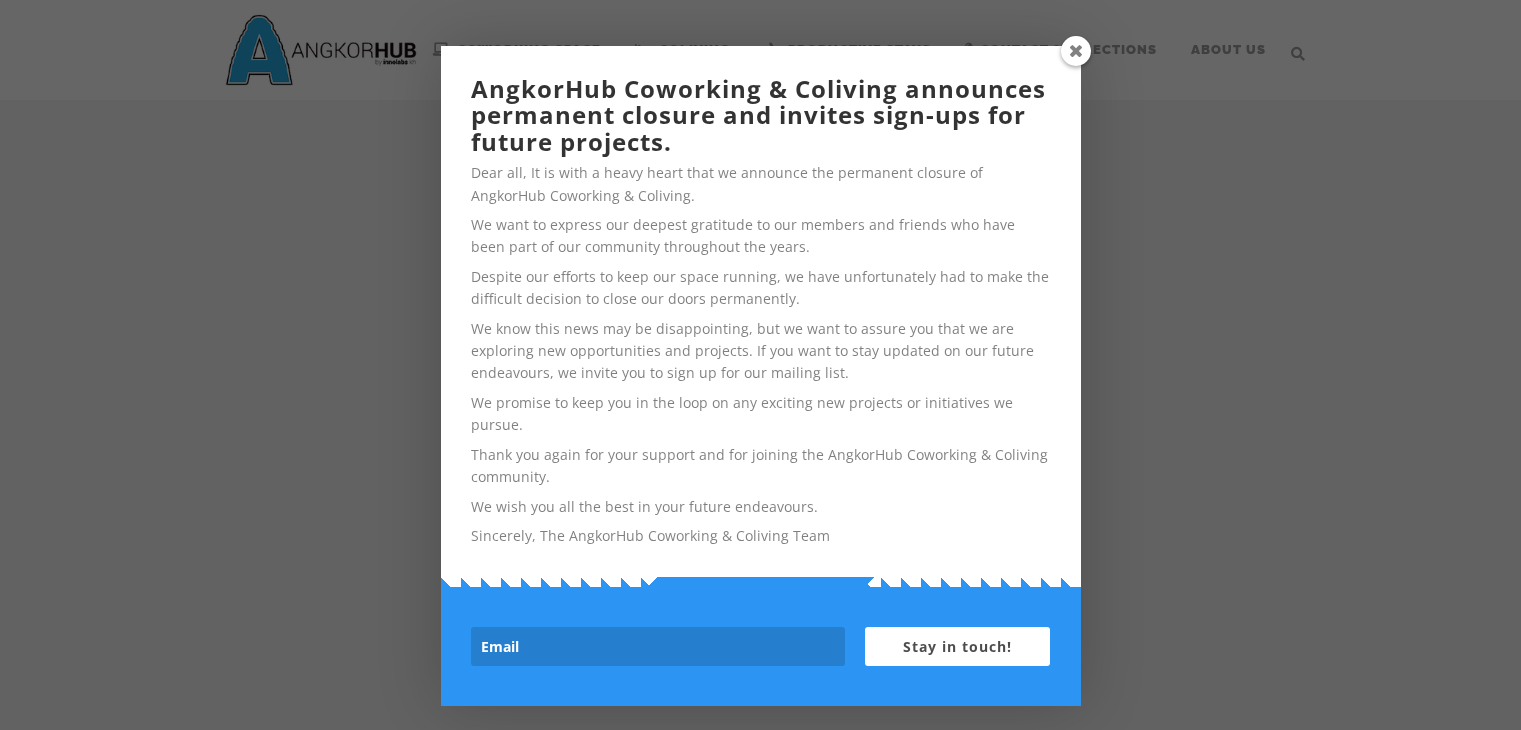 scroll, scrollTop: 0, scrollLeft: 0, axis: both 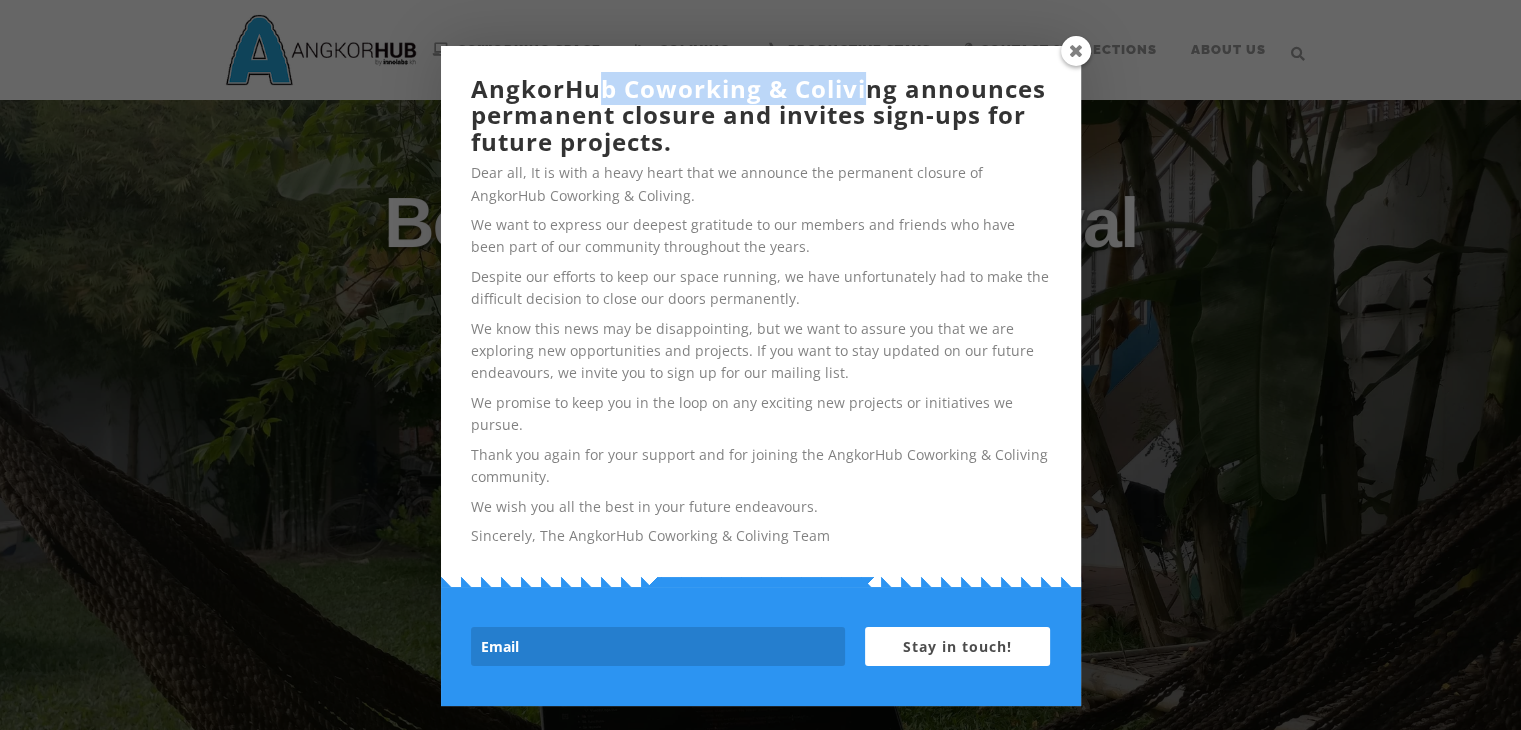 drag, startPoint x: 588, startPoint y: 102, endPoint x: 810, endPoint y: 92, distance: 222.22511 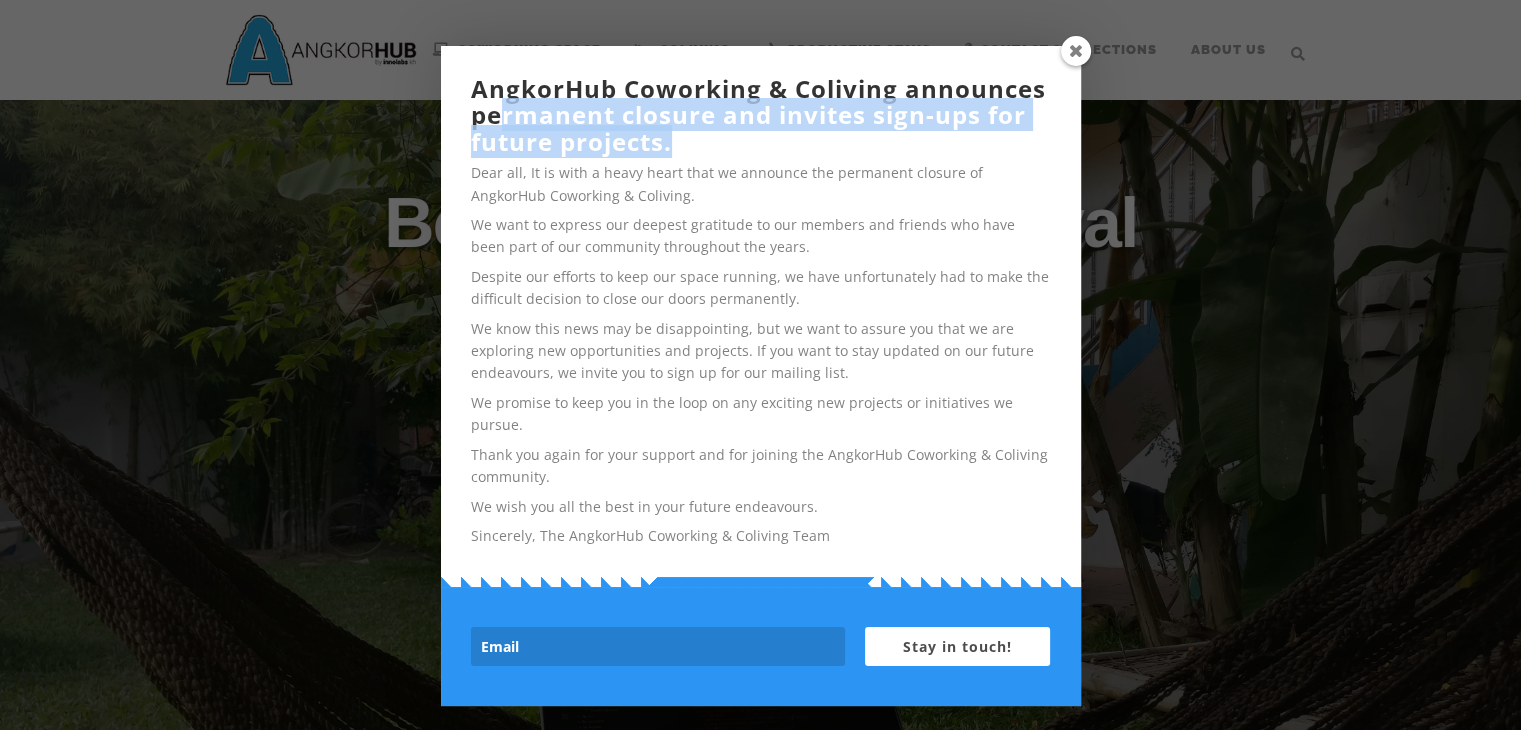 drag, startPoint x: 504, startPoint y: 123, endPoint x: 772, endPoint y: 139, distance: 268.47717 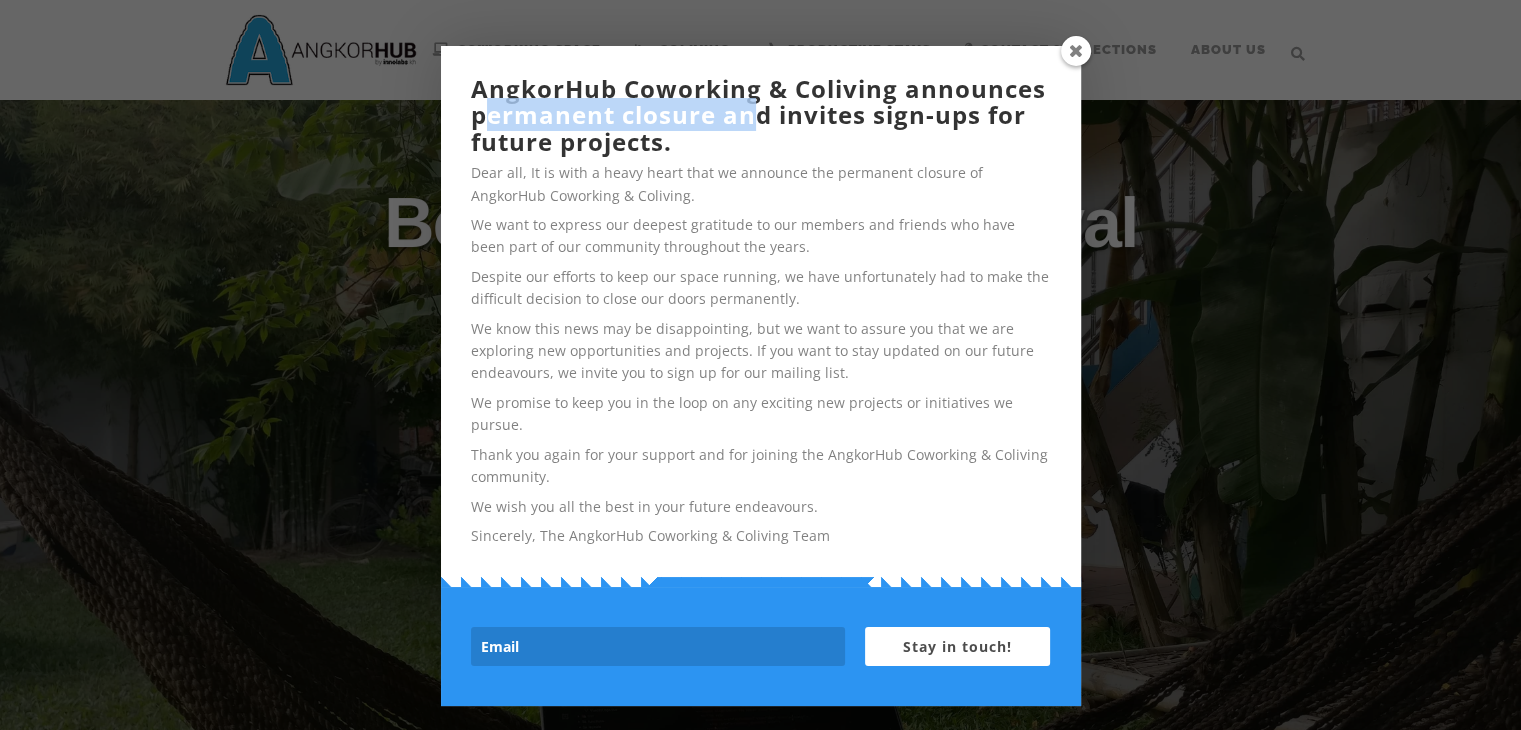 drag, startPoint x: 488, startPoint y: 117, endPoint x: 766, endPoint y: 117, distance: 278 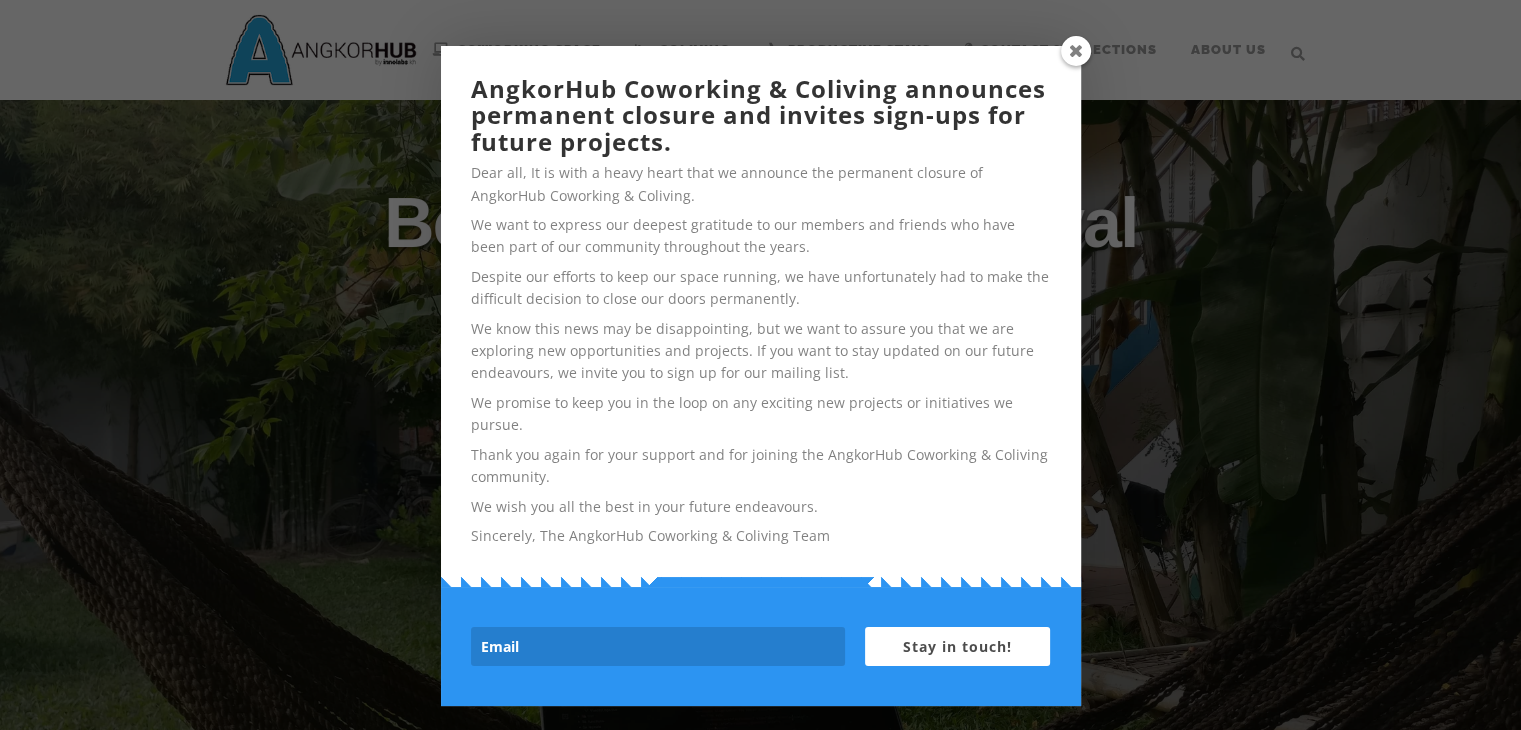 click on "AngkorHub Coworking & Coliving announces permanent closure and invites sign-ups for future projects." at bounding box center [761, 115] 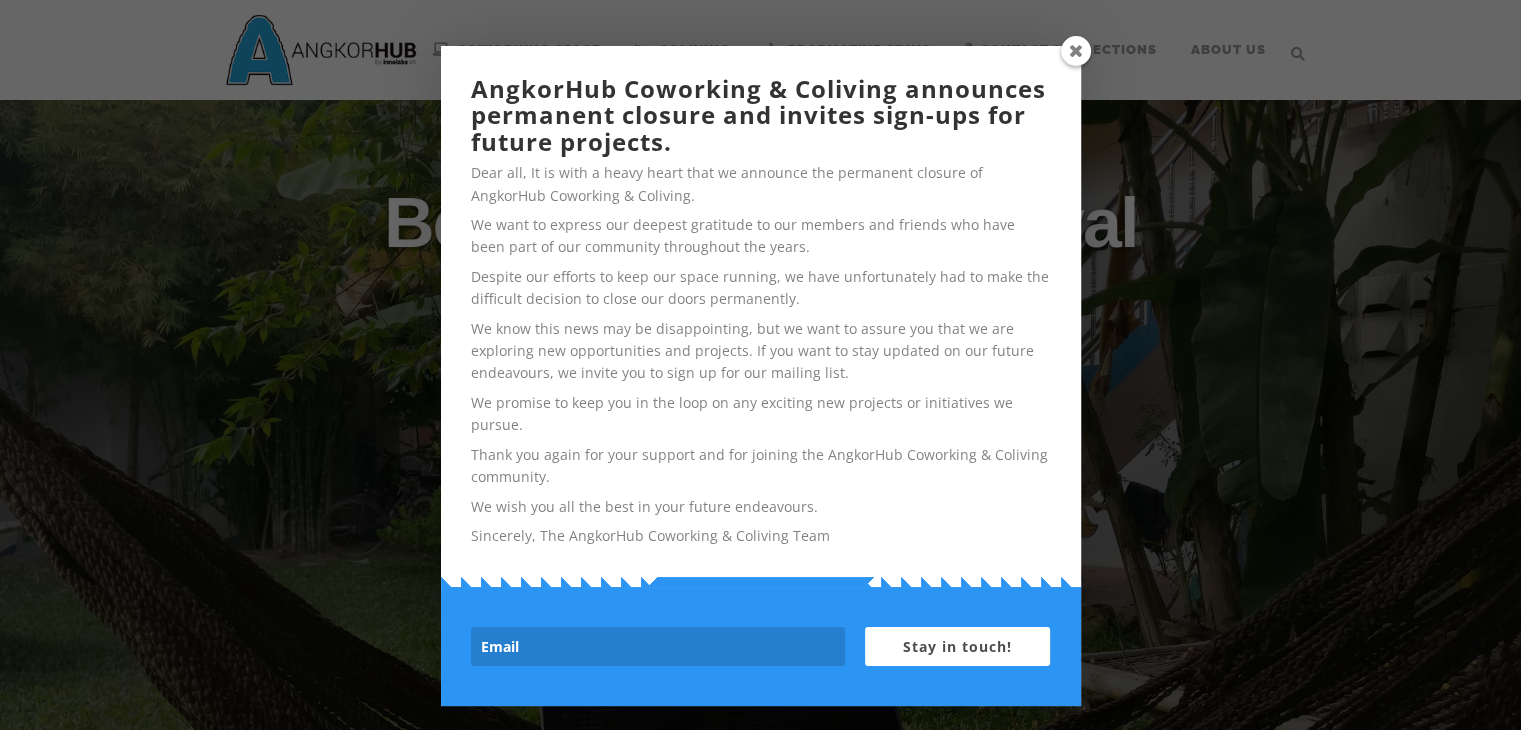click at bounding box center (1076, 51) 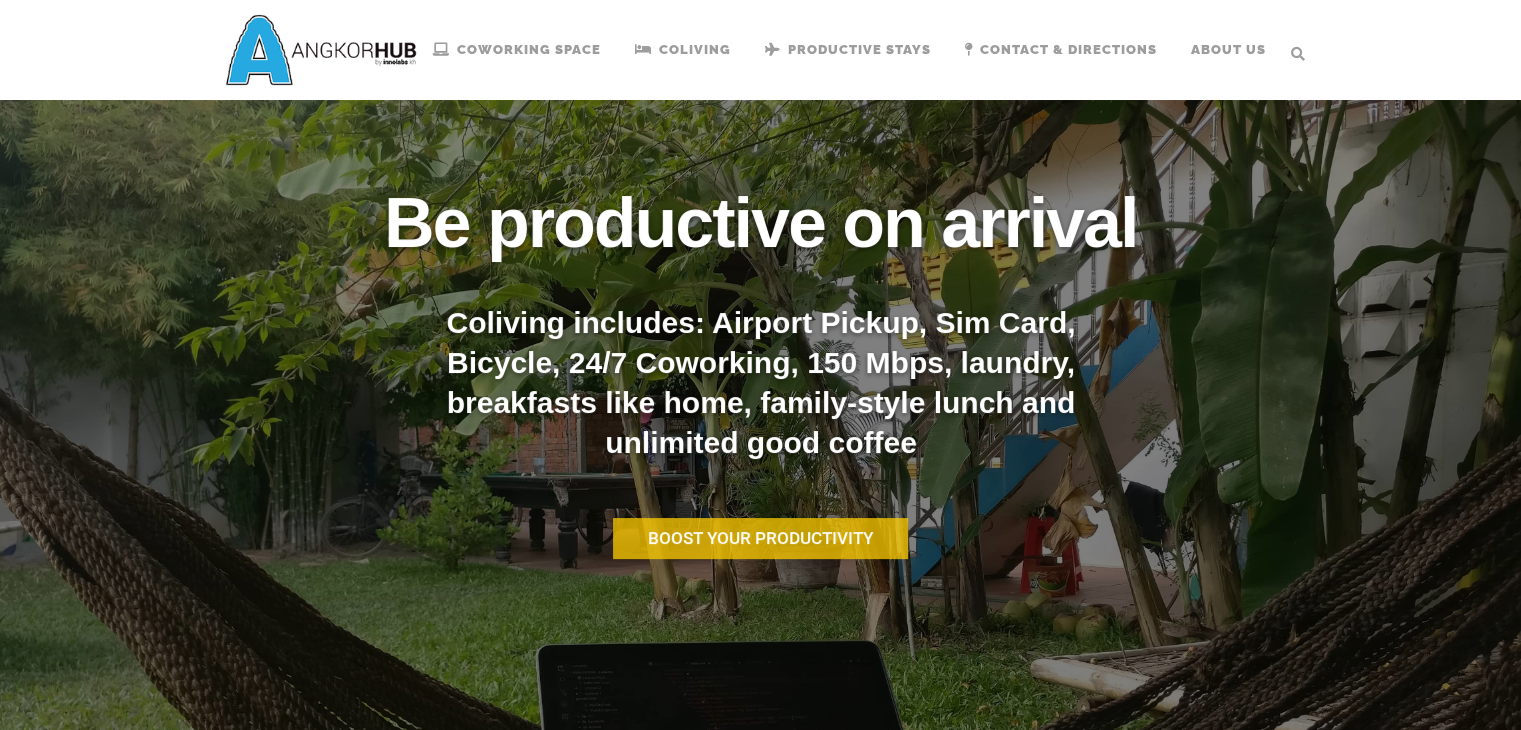 click on "Be productive on arrival" at bounding box center [760, 223] 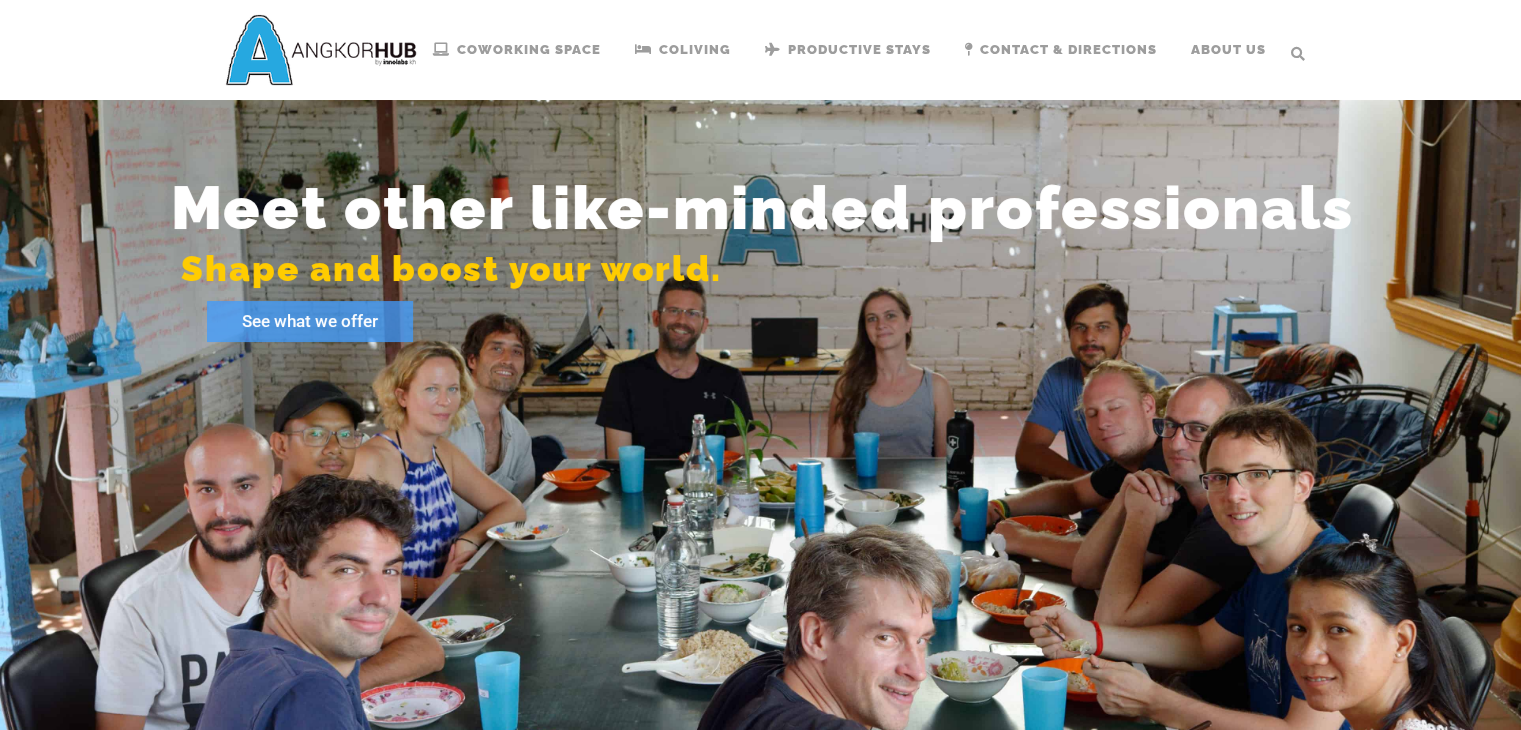 scroll, scrollTop: 100, scrollLeft: 0, axis: vertical 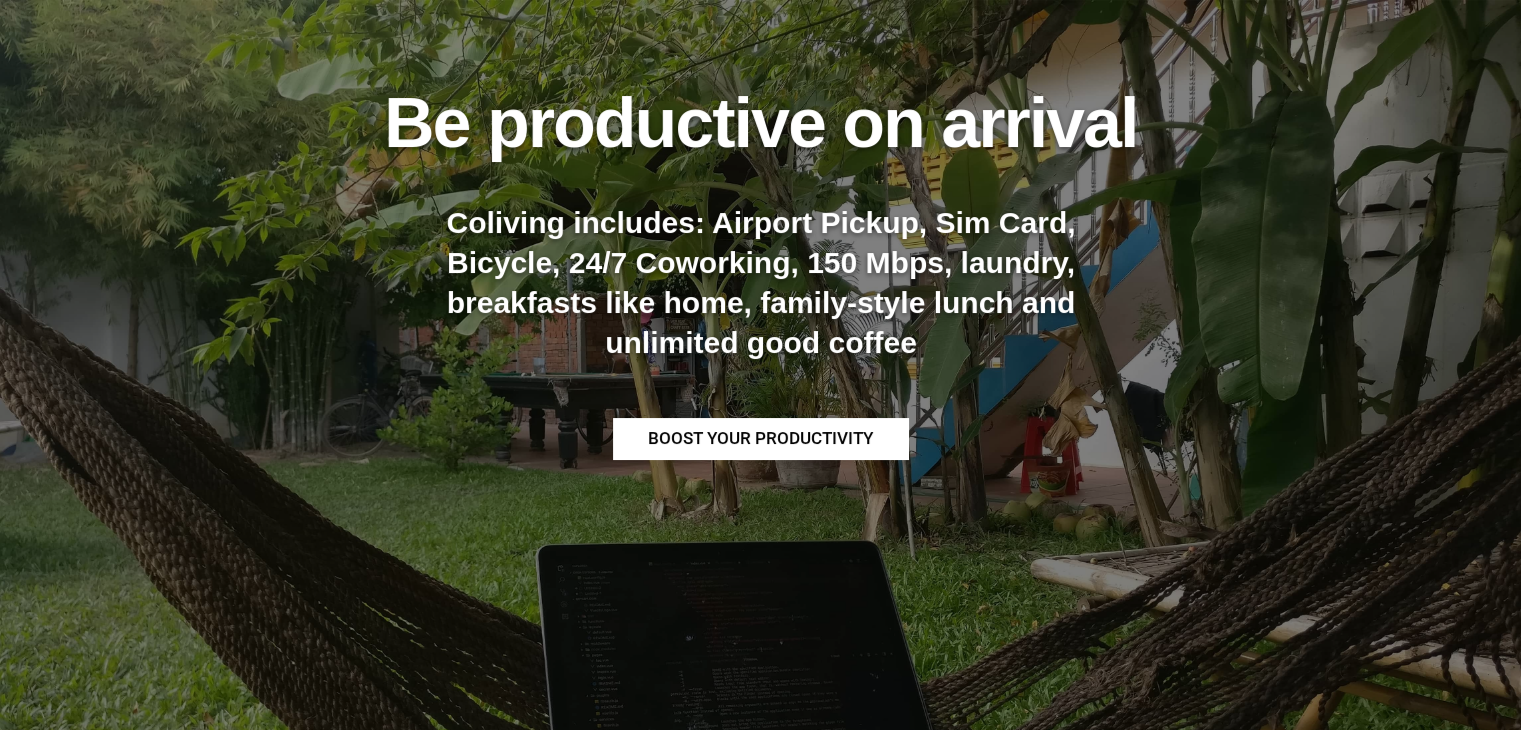 click on "BOOST YOUR PRODUCTIVITY" at bounding box center [760, 438] 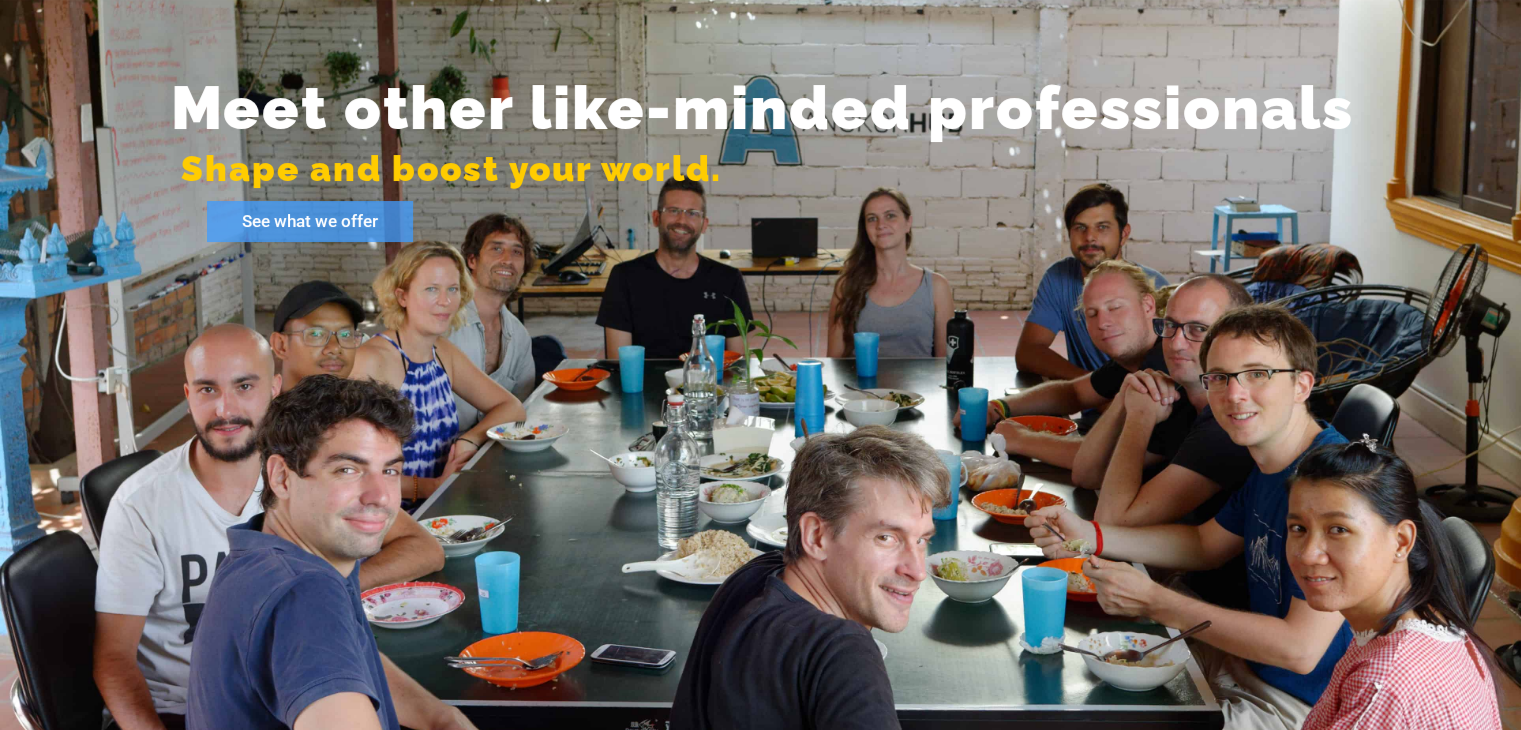 scroll, scrollTop: 0, scrollLeft: 0, axis: both 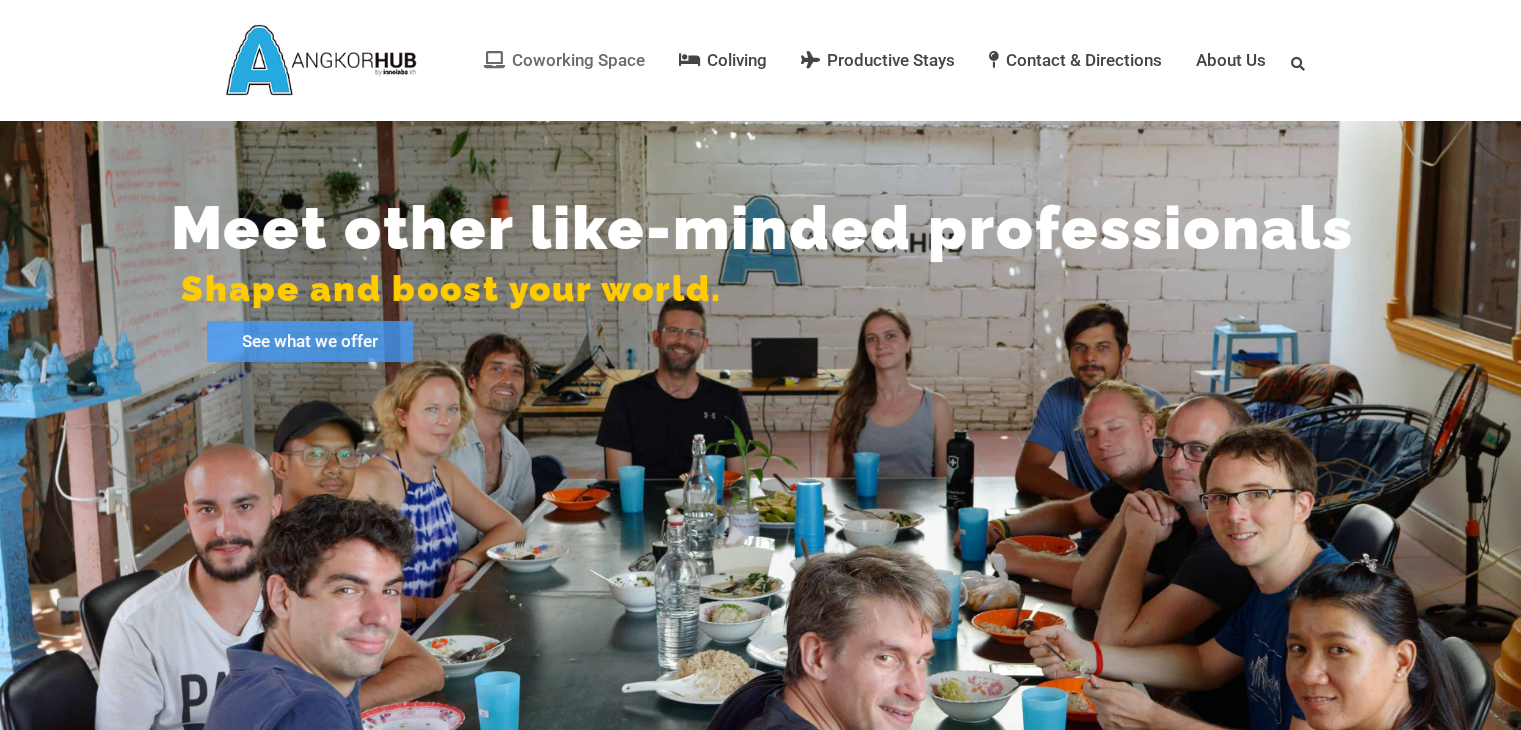 click on "Coworking Space" at bounding box center (578, 60) 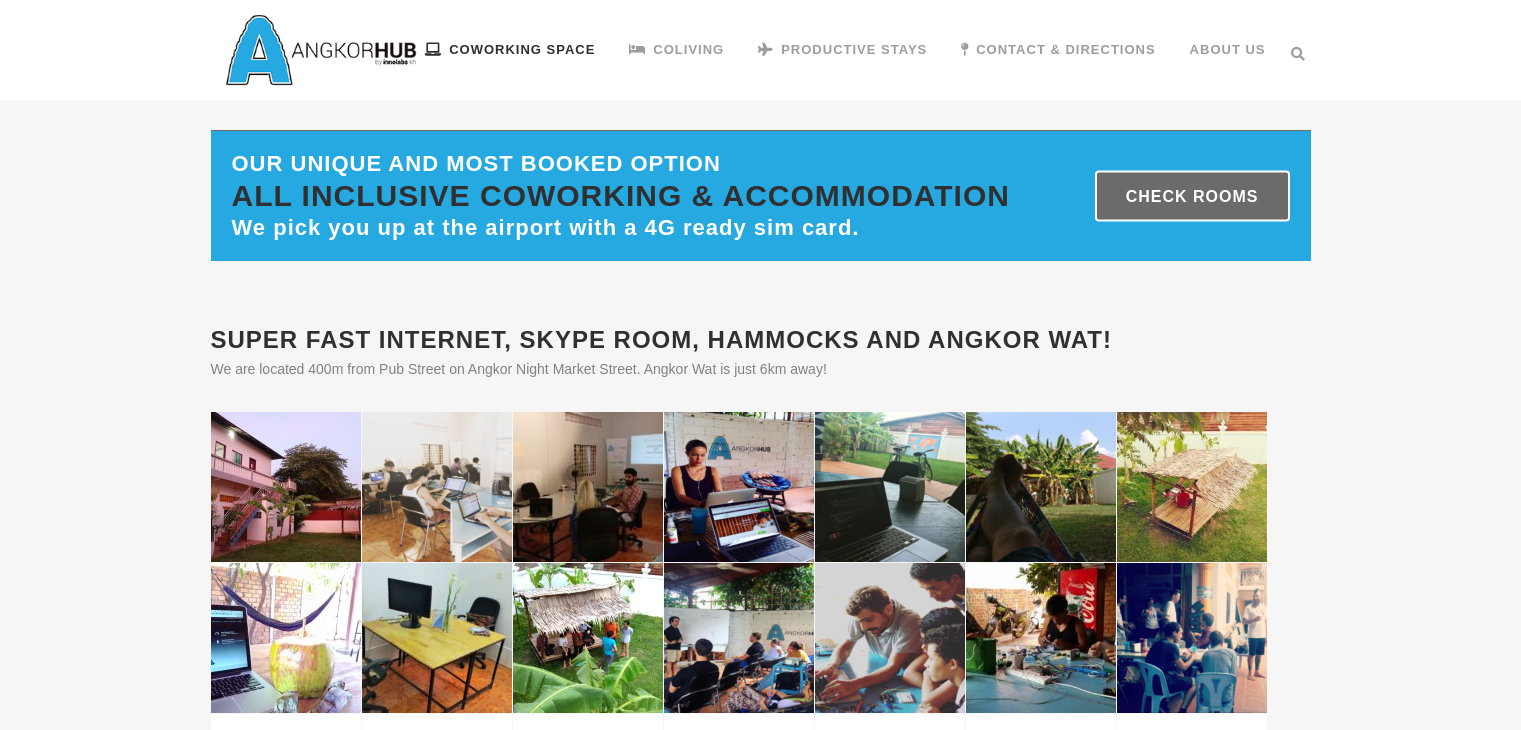 scroll, scrollTop: 0, scrollLeft: 0, axis: both 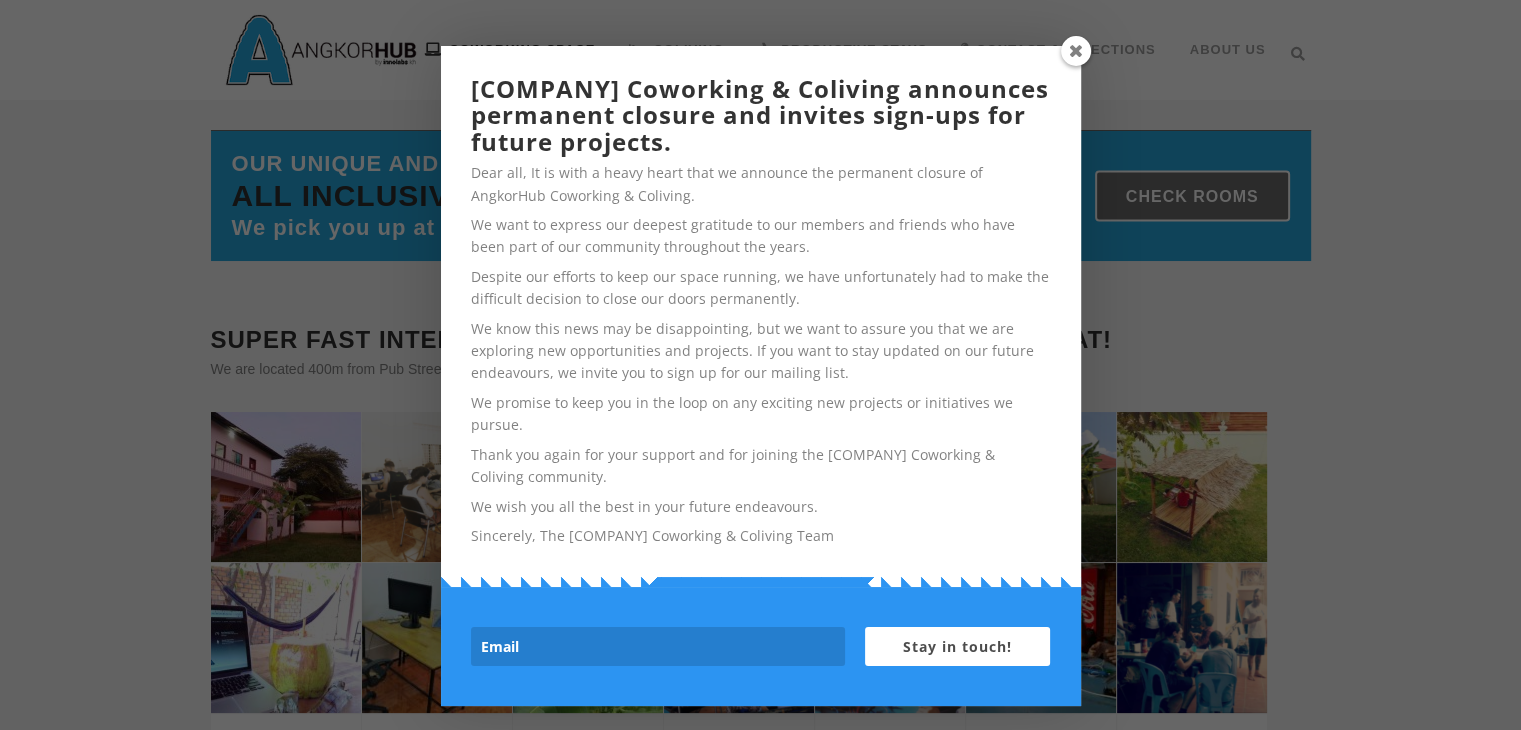 click at bounding box center (1076, 51) 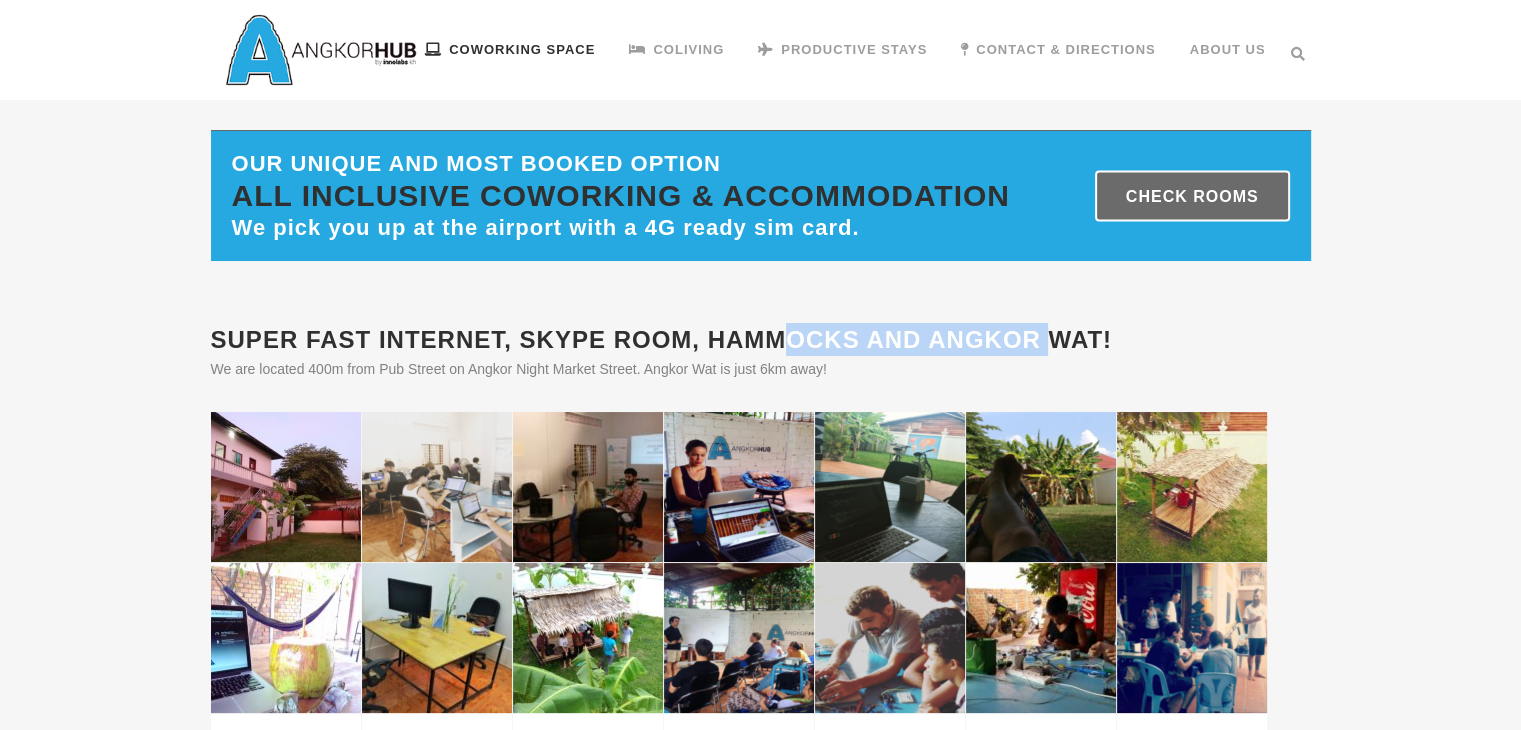 drag, startPoint x: 1034, startPoint y: 440, endPoint x: 1213, endPoint y: 440, distance: 179 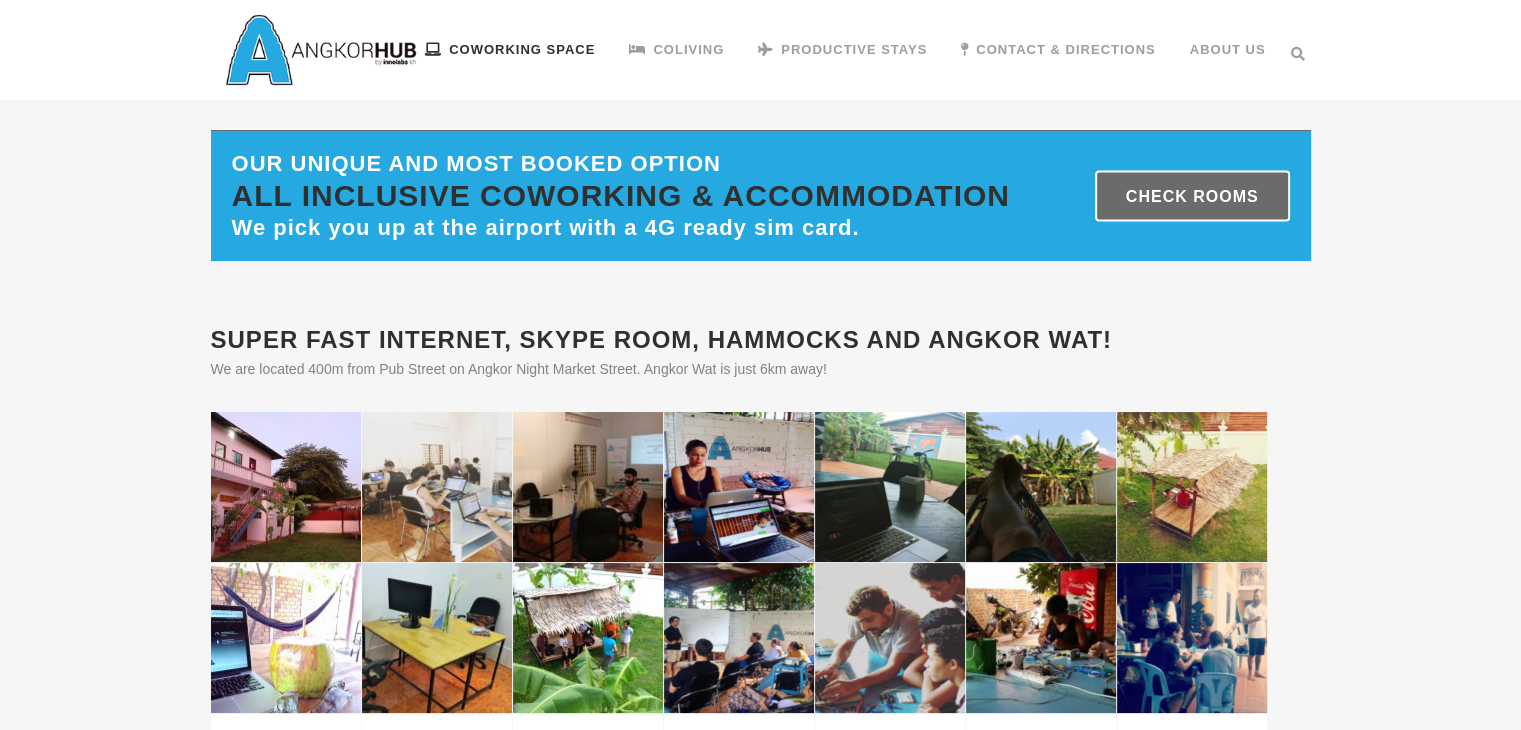 click on "Super Fast Internet, Skype room, hammocks and Angkor Wat!" at bounding box center [761, 339] 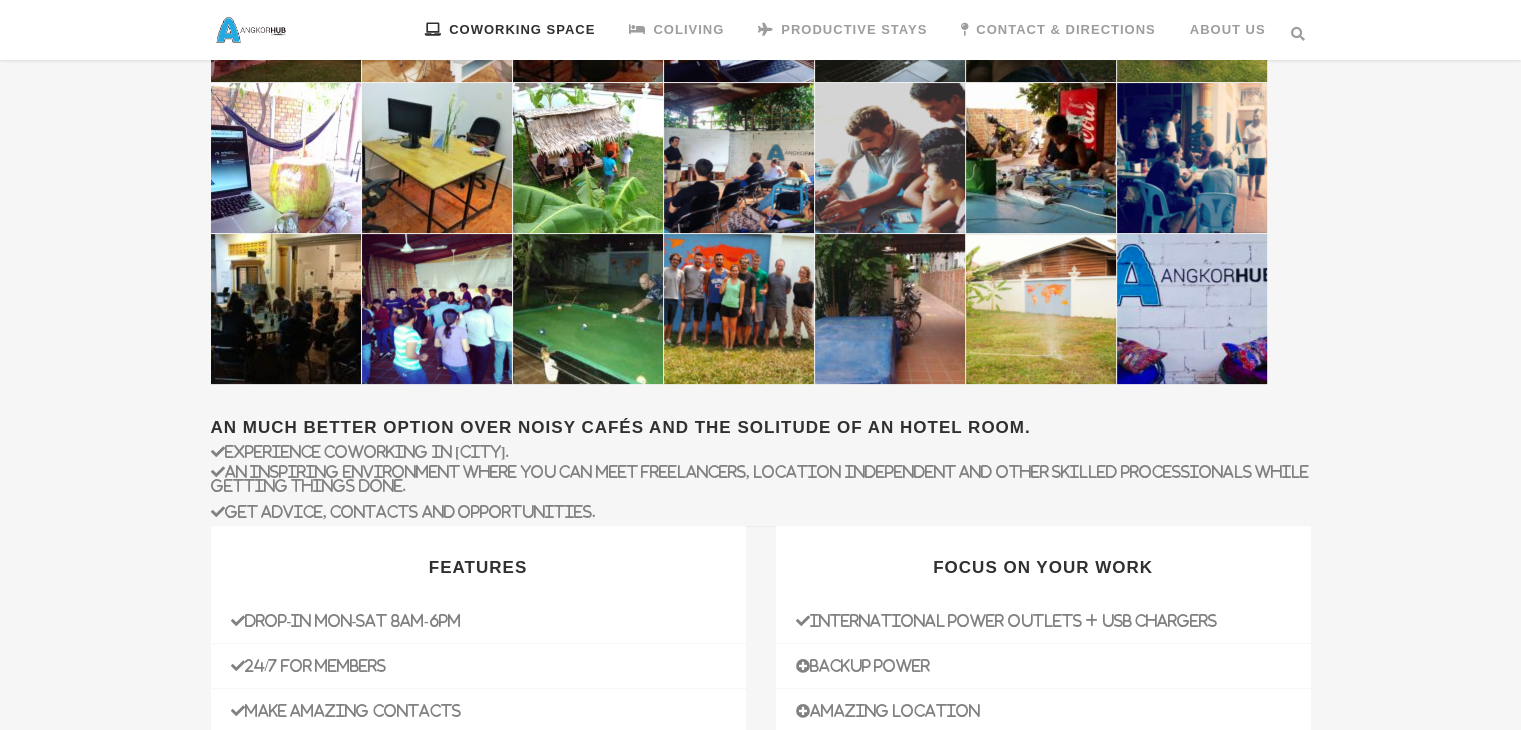 scroll, scrollTop: 0, scrollLeft: 0, axis: both 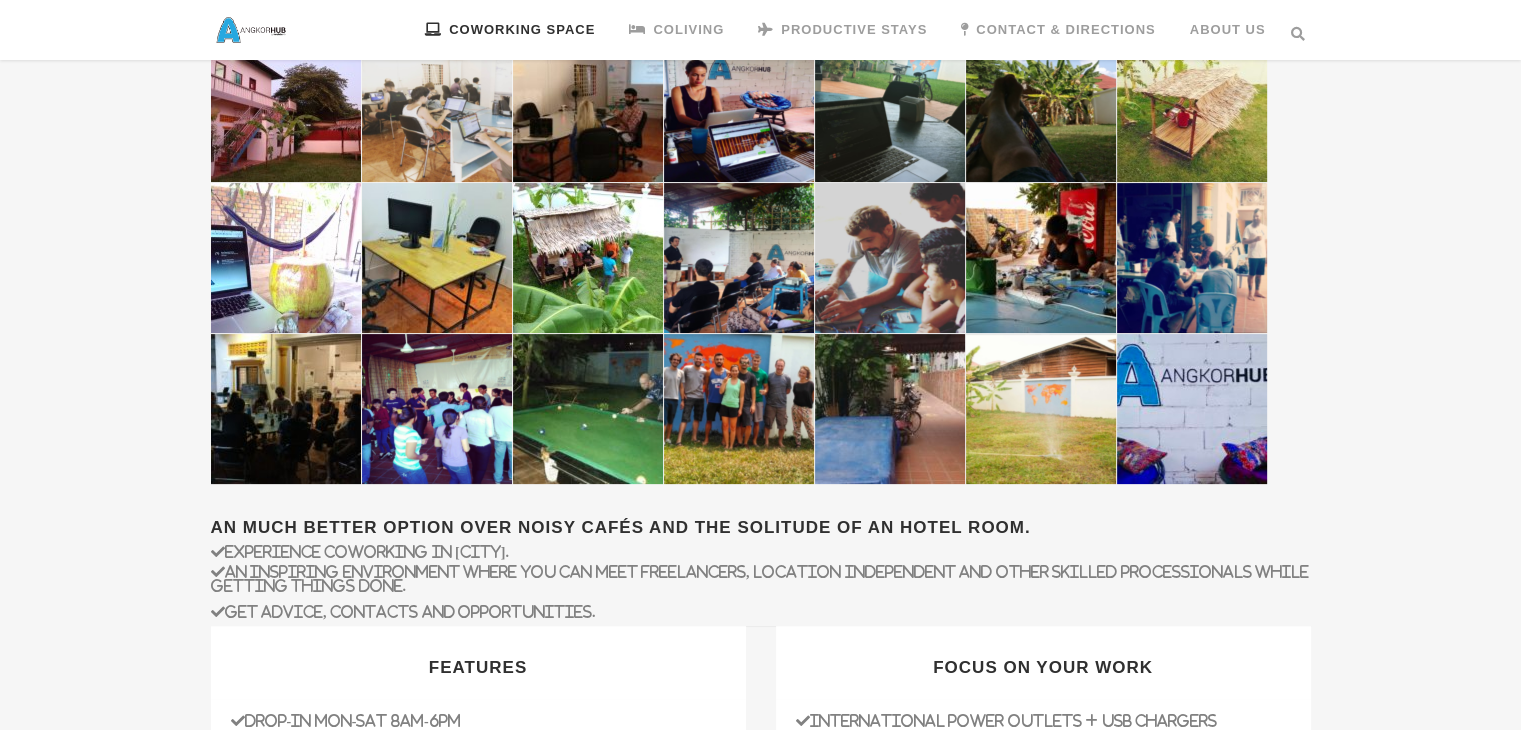 click at bounding box center (286, 107) 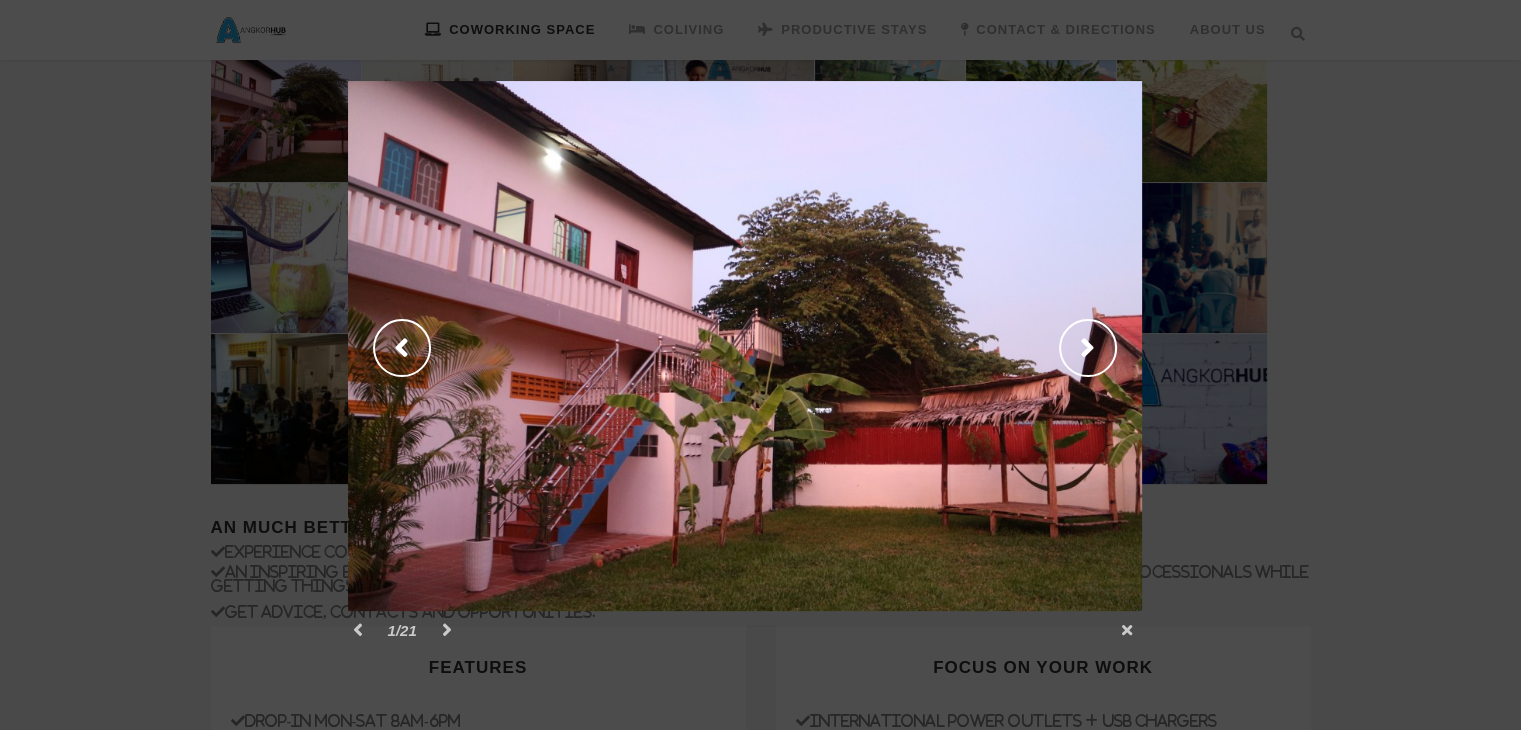 click on "next" at bounding box center [946, 346] 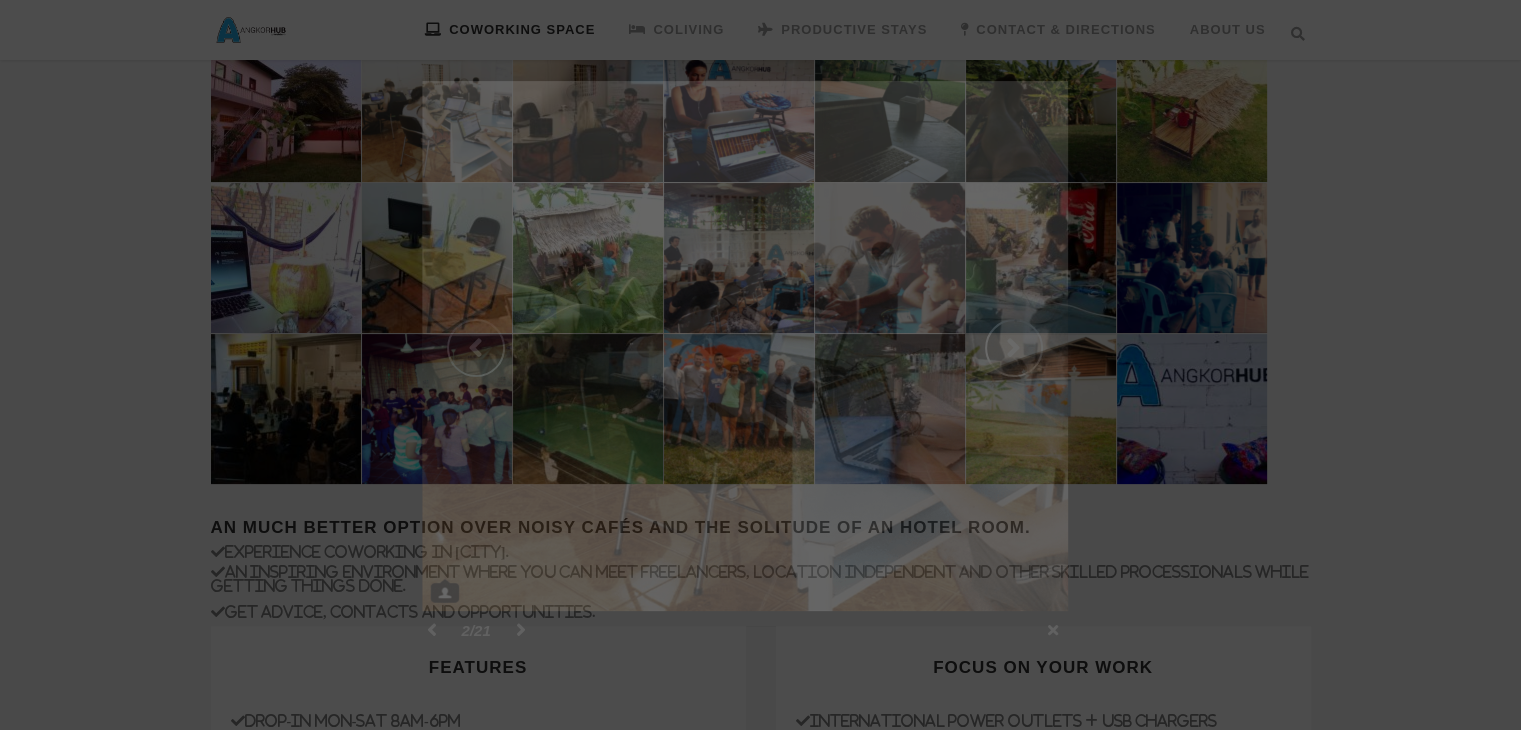 click on "Expand  										  											 next  											 previous  										  										  								 Previous  								  									  										  									  								  								 Next  							  										  											 Play  												 Previous  												 2/21  												 Next  											  											  											  											 Close" at bounding box center (761, 368) 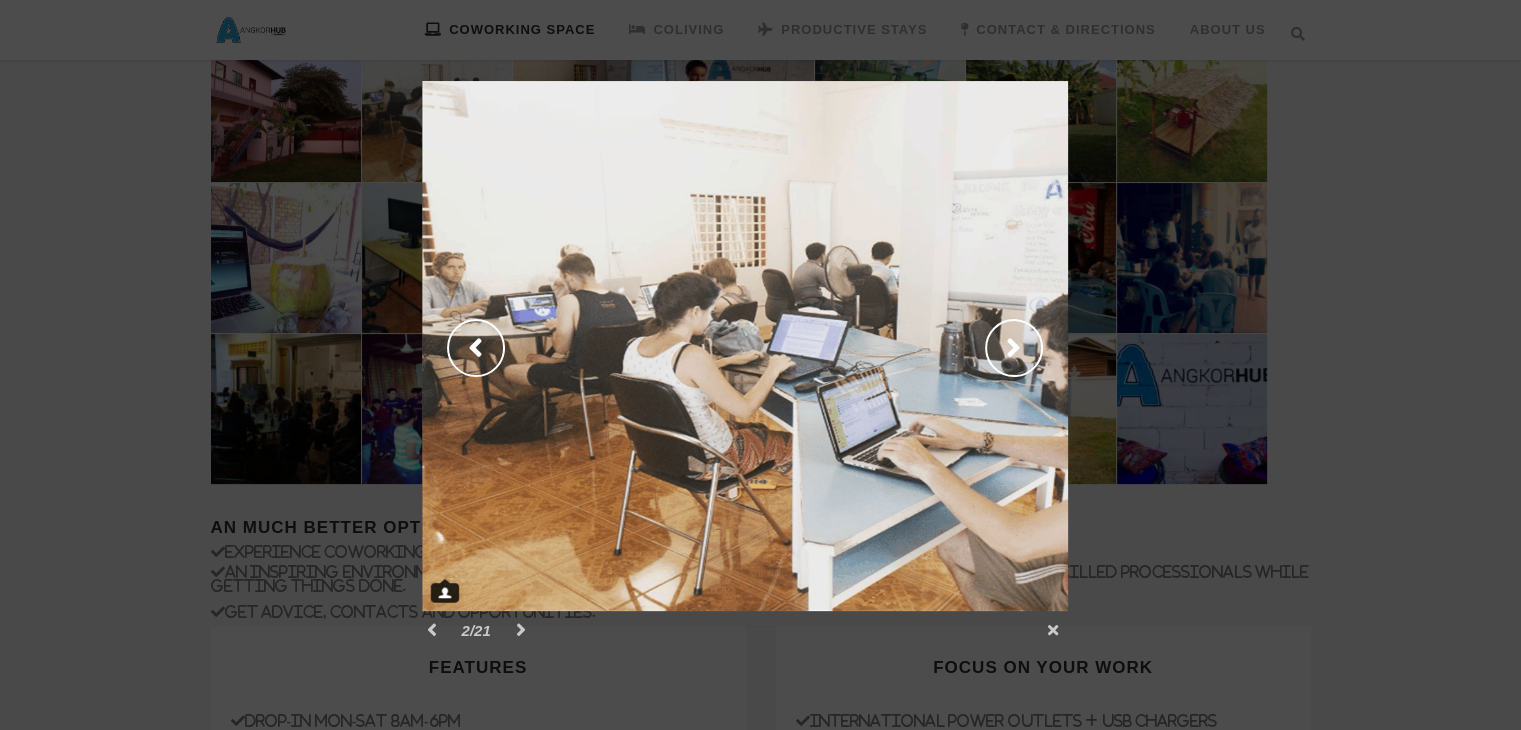click on "next" at bounding box center [909, 346] 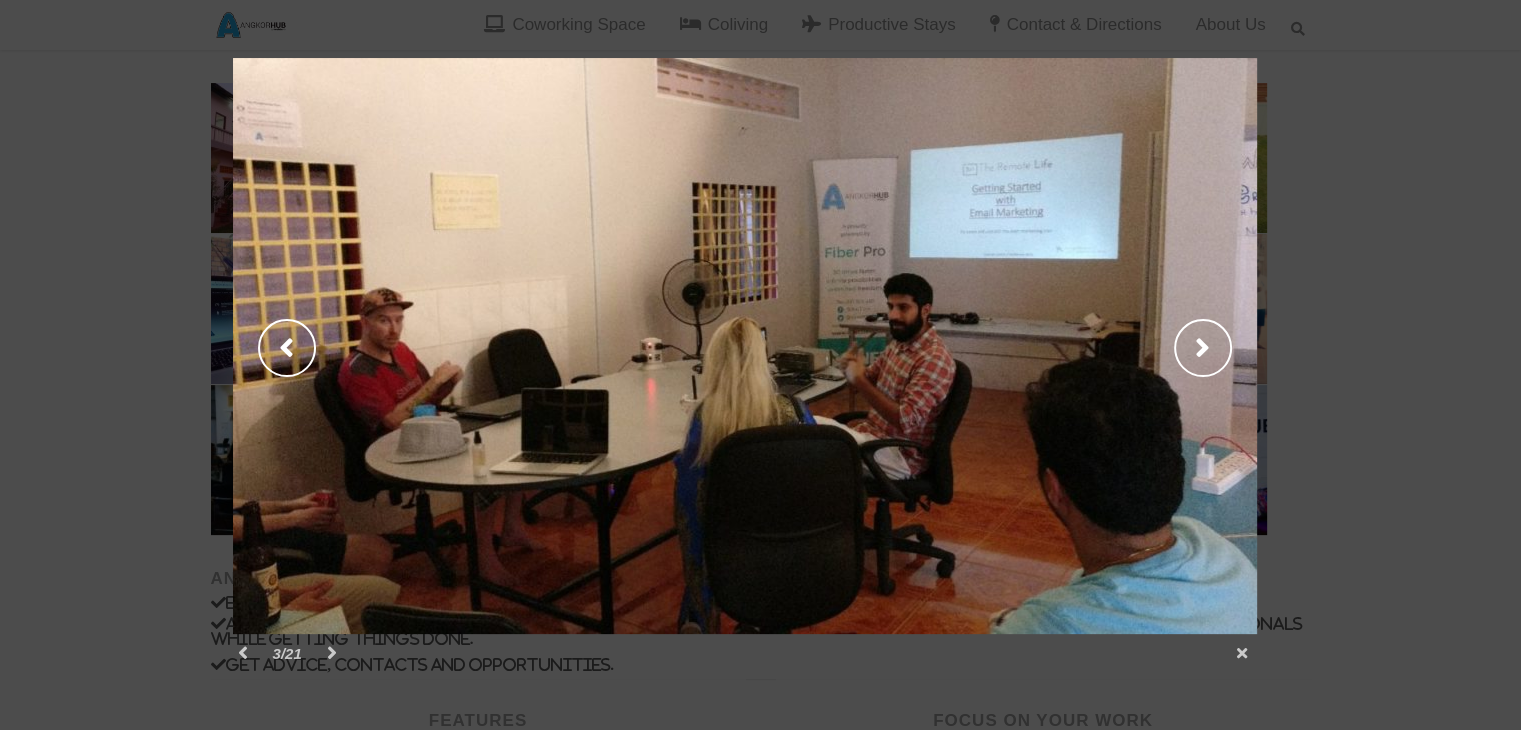 click on "next" at bounding box center [1006, 346] 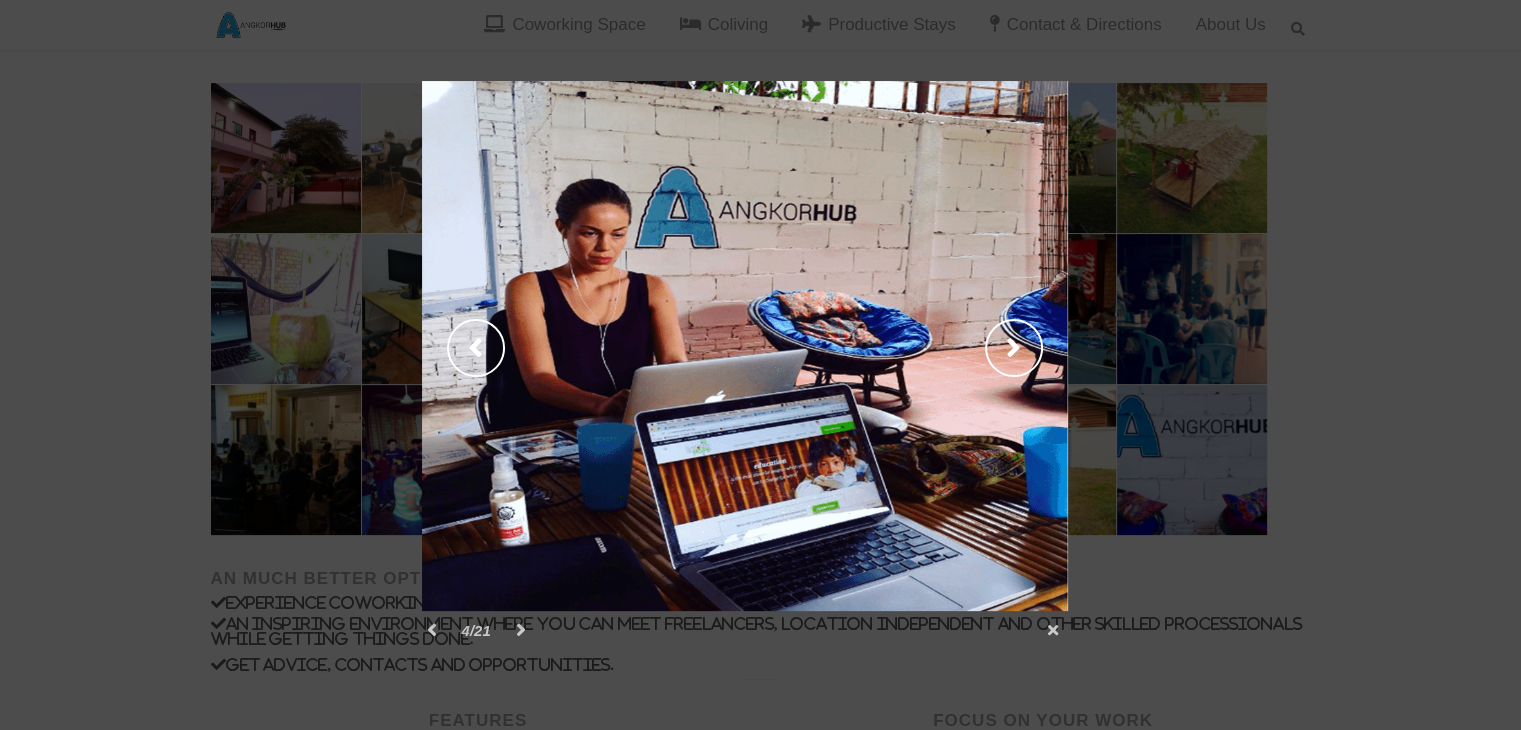 click on "next" at bounding box center [909, 346] 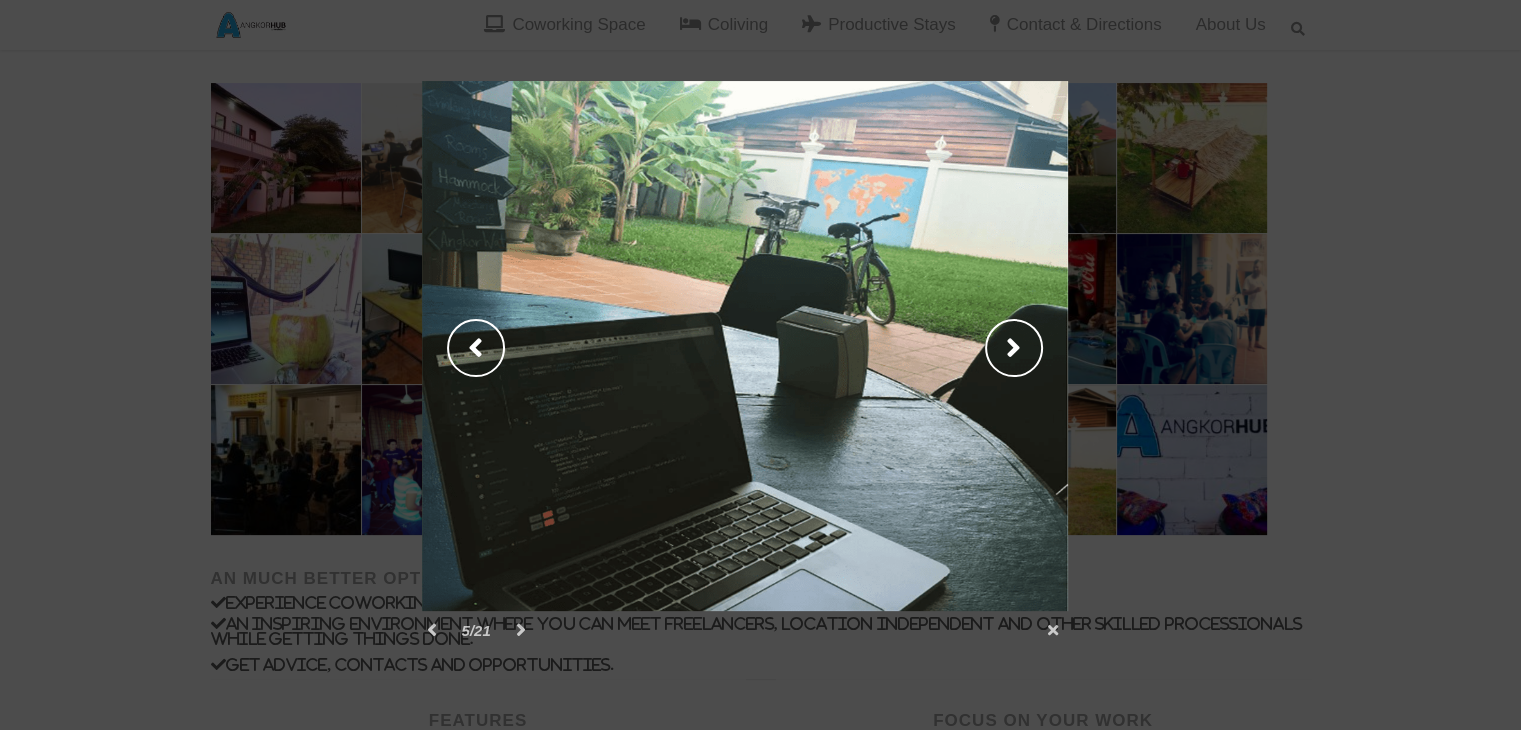 click on "next" at bounding box center (909, 346) 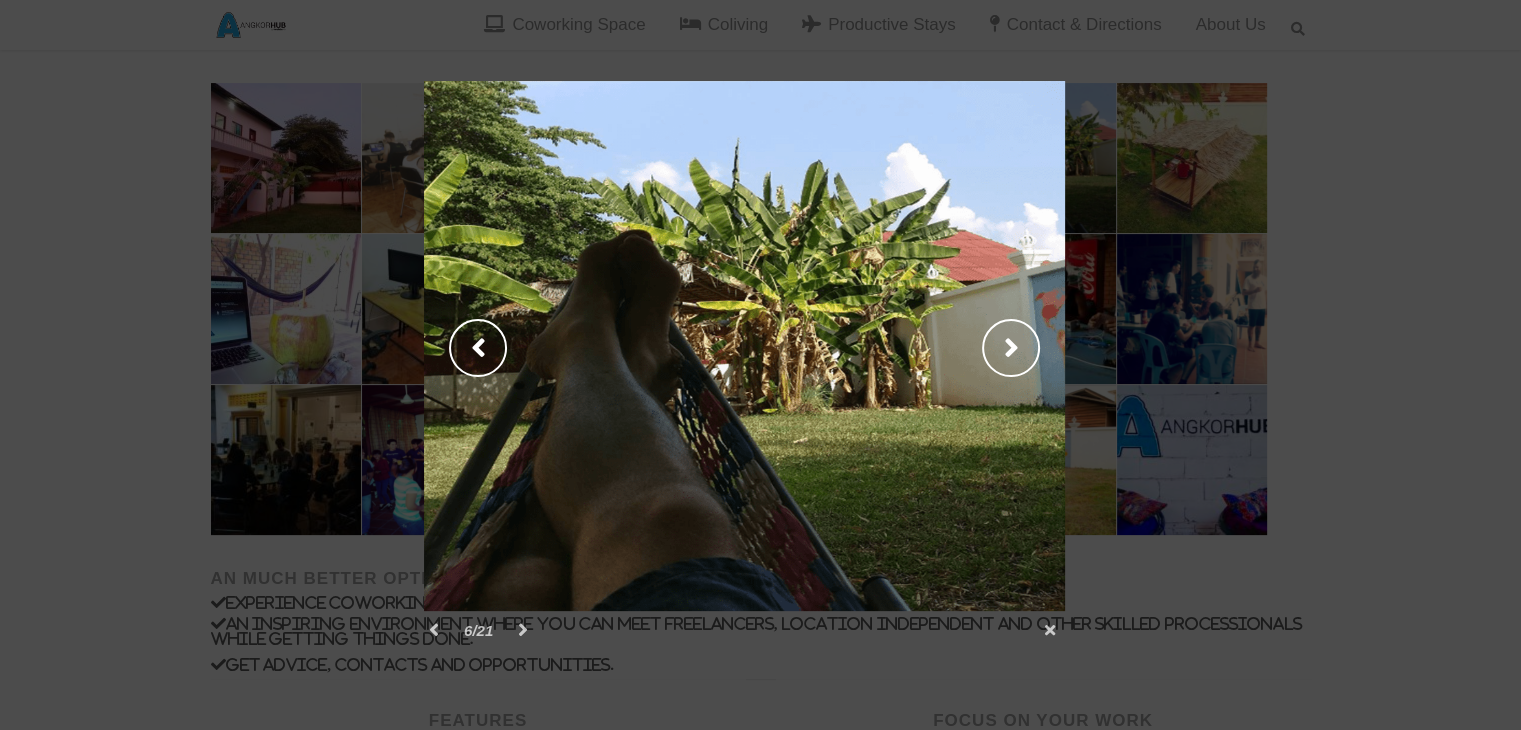 click on "next" at bounding box center (908, 346) 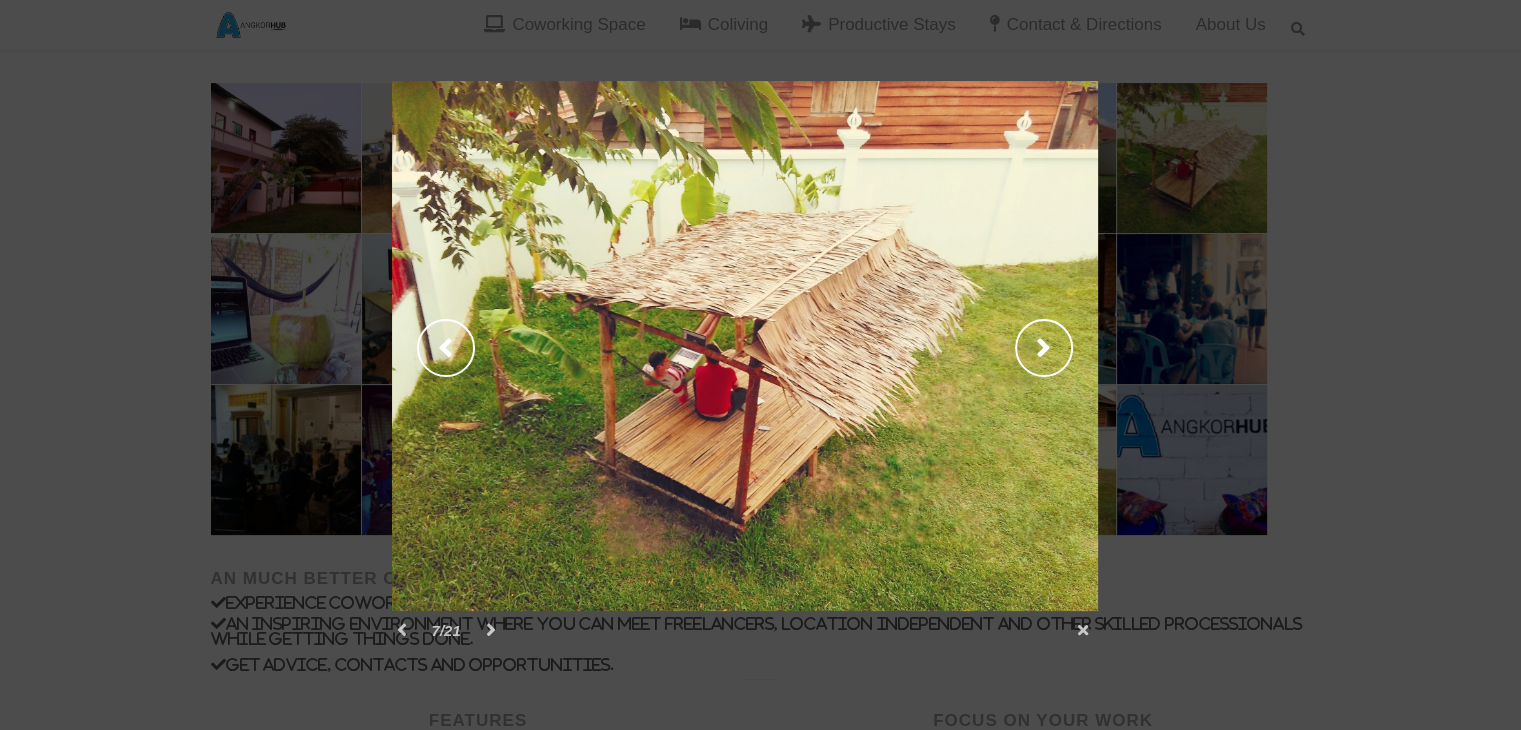 click on "next" at bounding box center [925, 346] 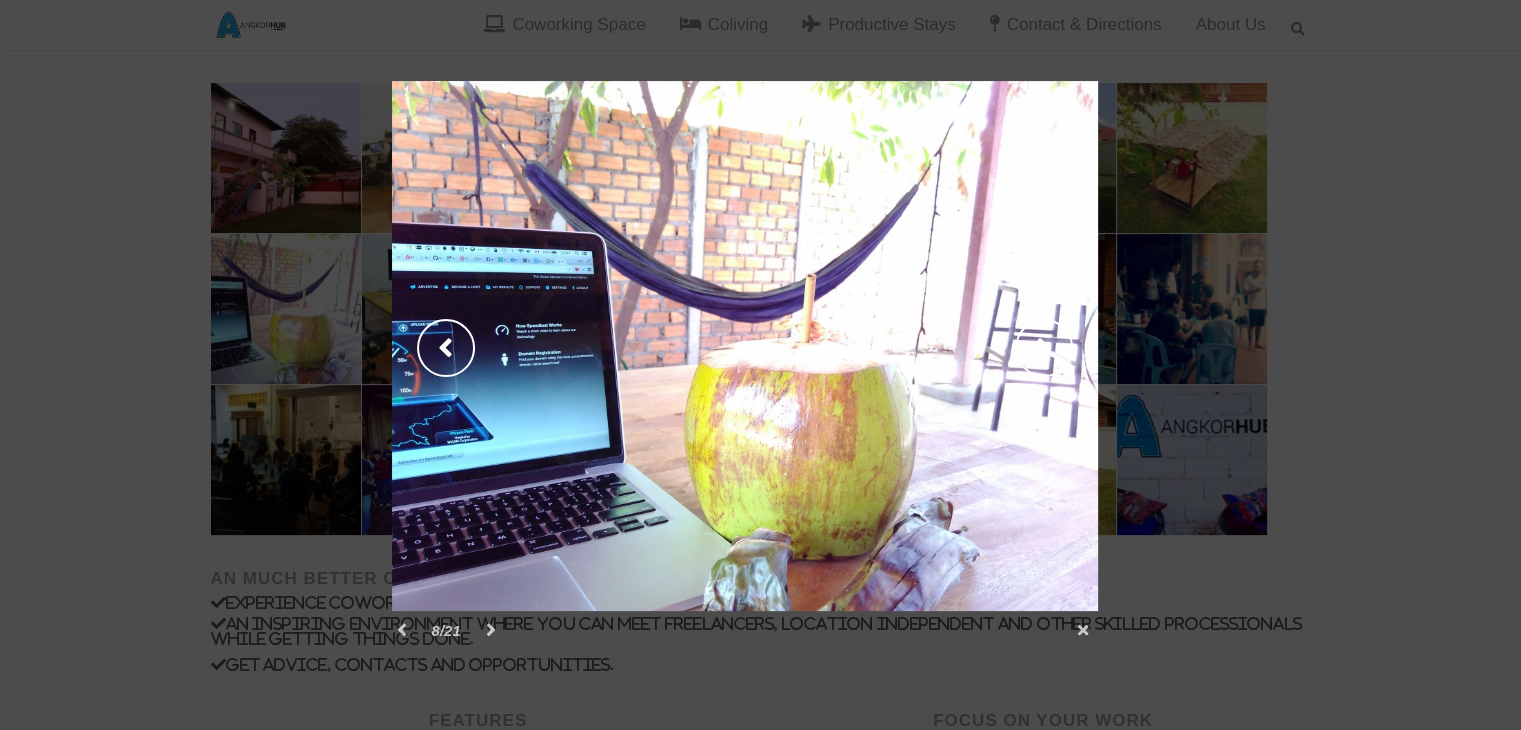 click on "next" at bounding box center [925, 346] 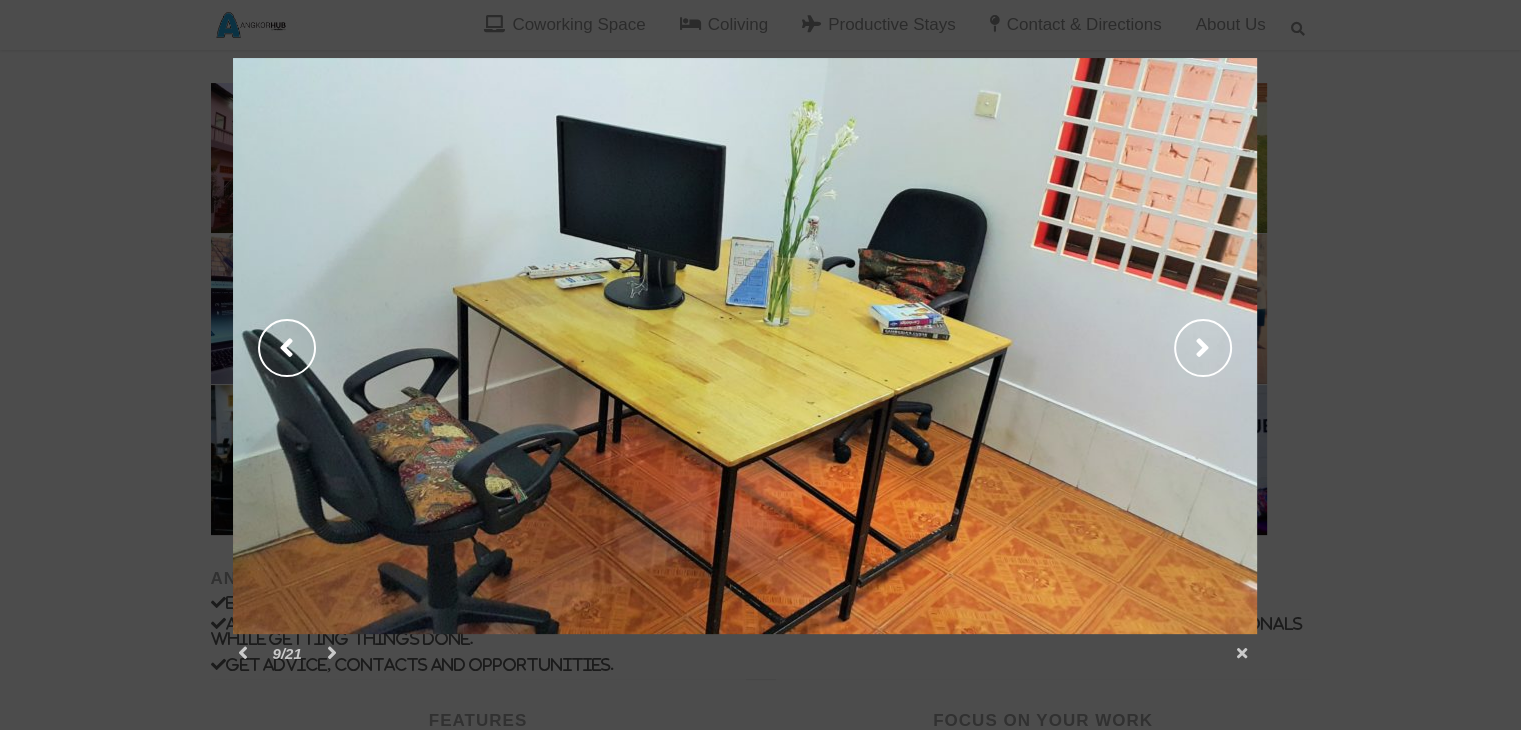 click on "previous" at bounding box center [484, 346] 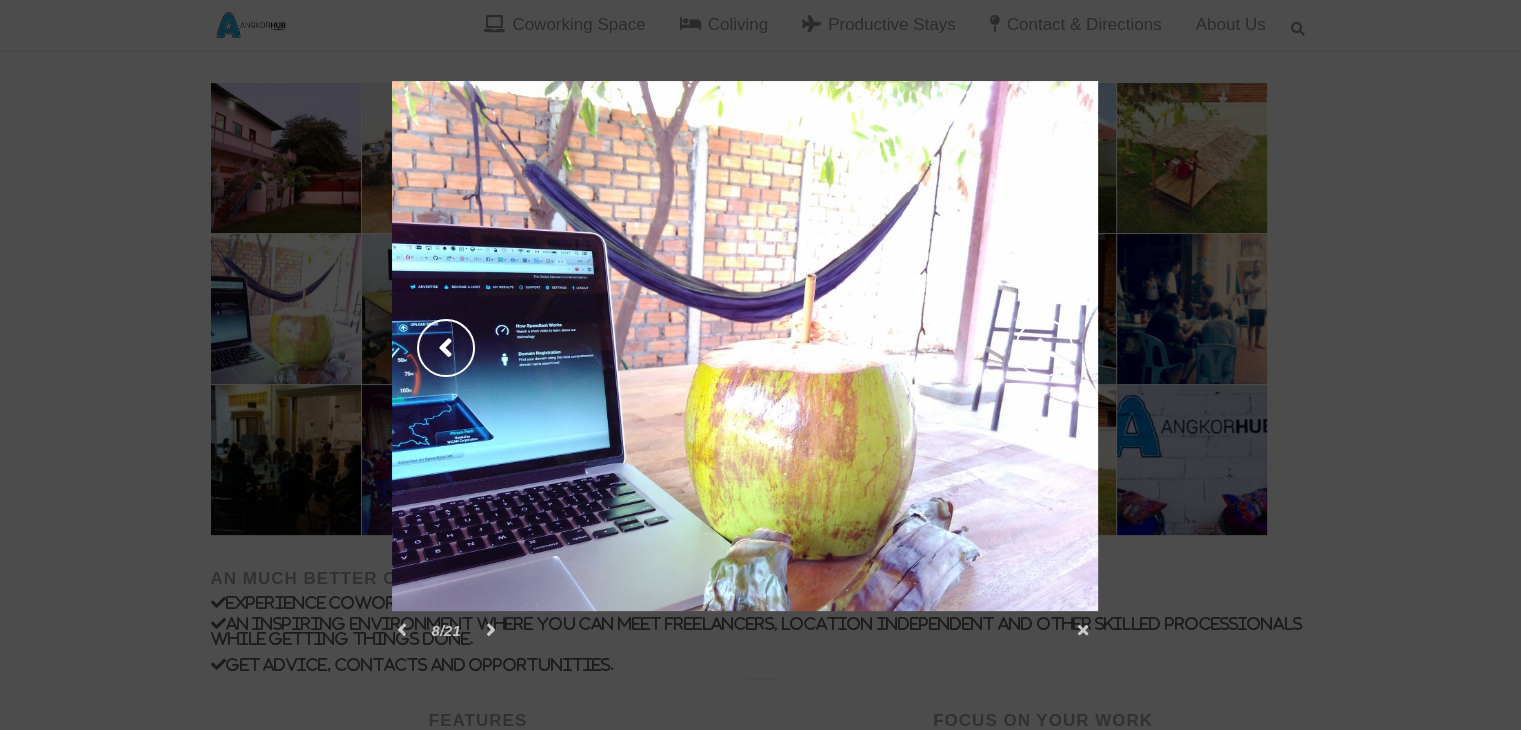 click on "next" at bounding box center (925, 346) 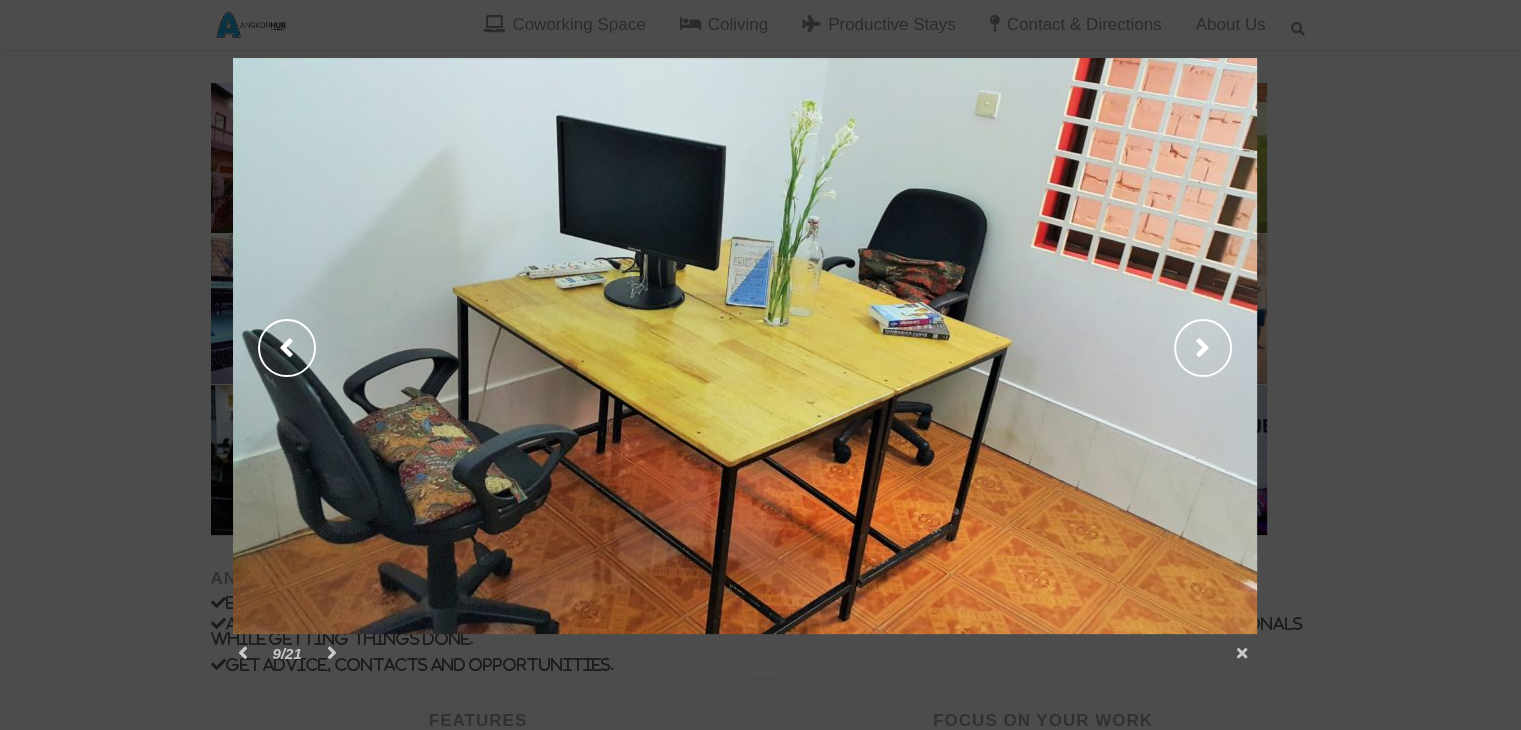 click on "next" at bounding box center (1006, 346) 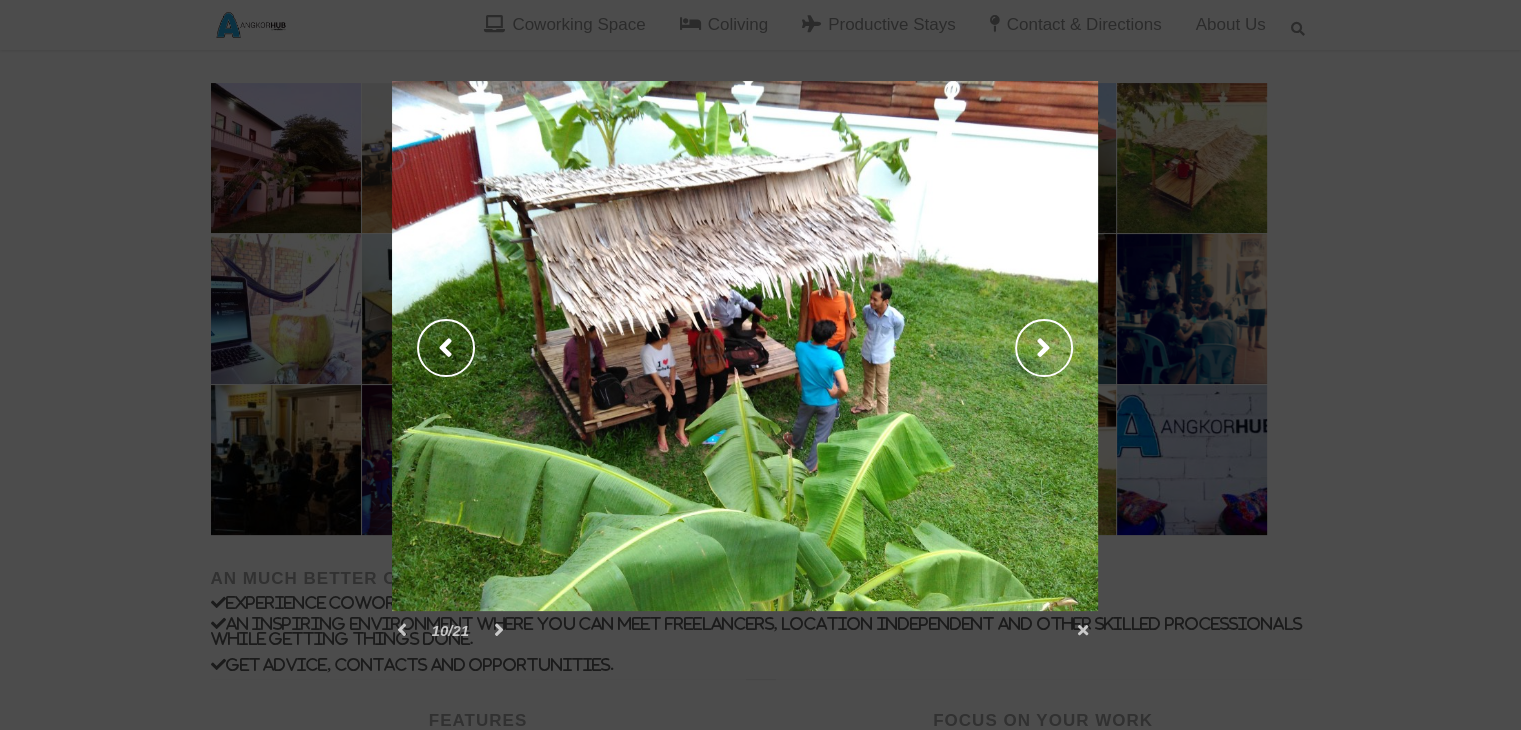 click on "next" at bounding box center (925, 346) 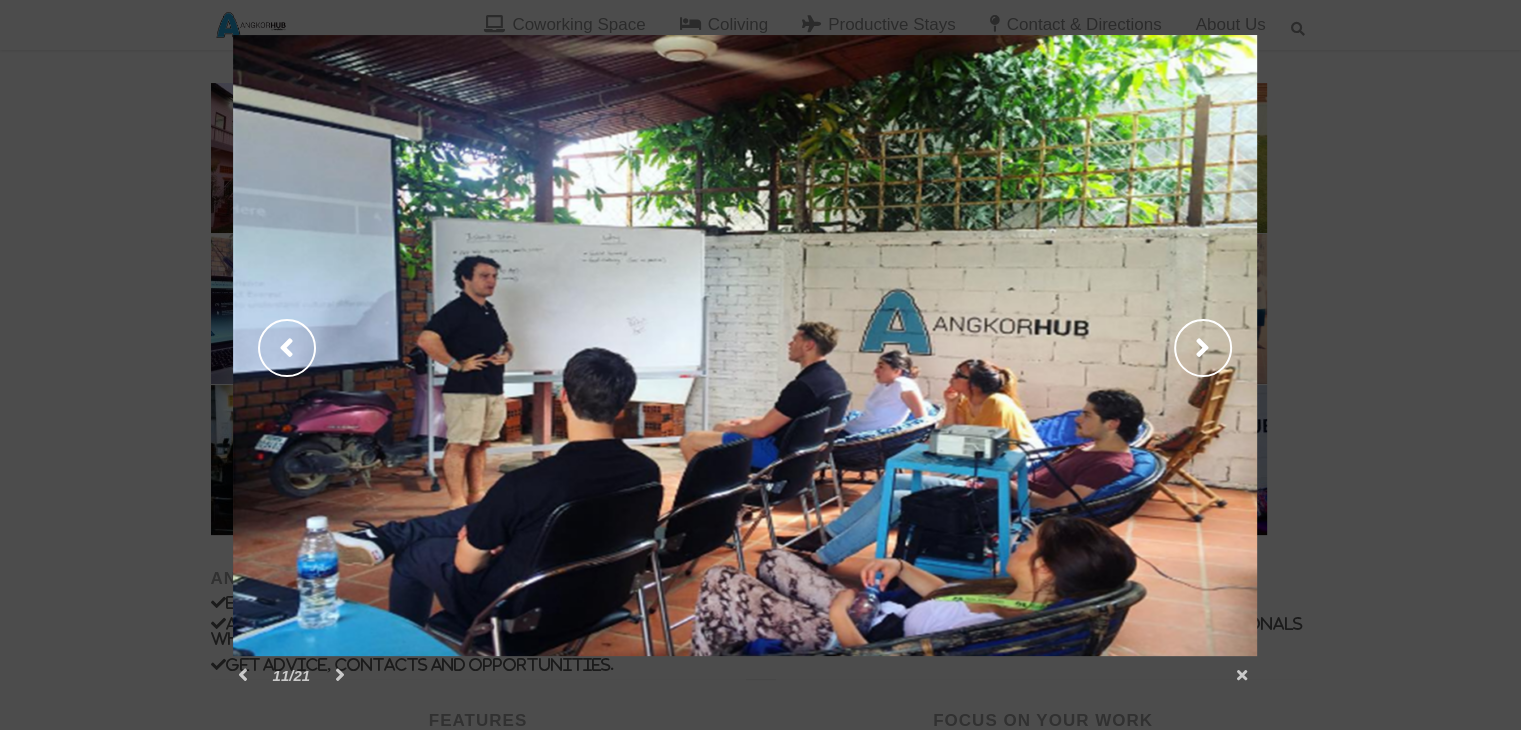 click on "next" at bounding box center (1006, 345) 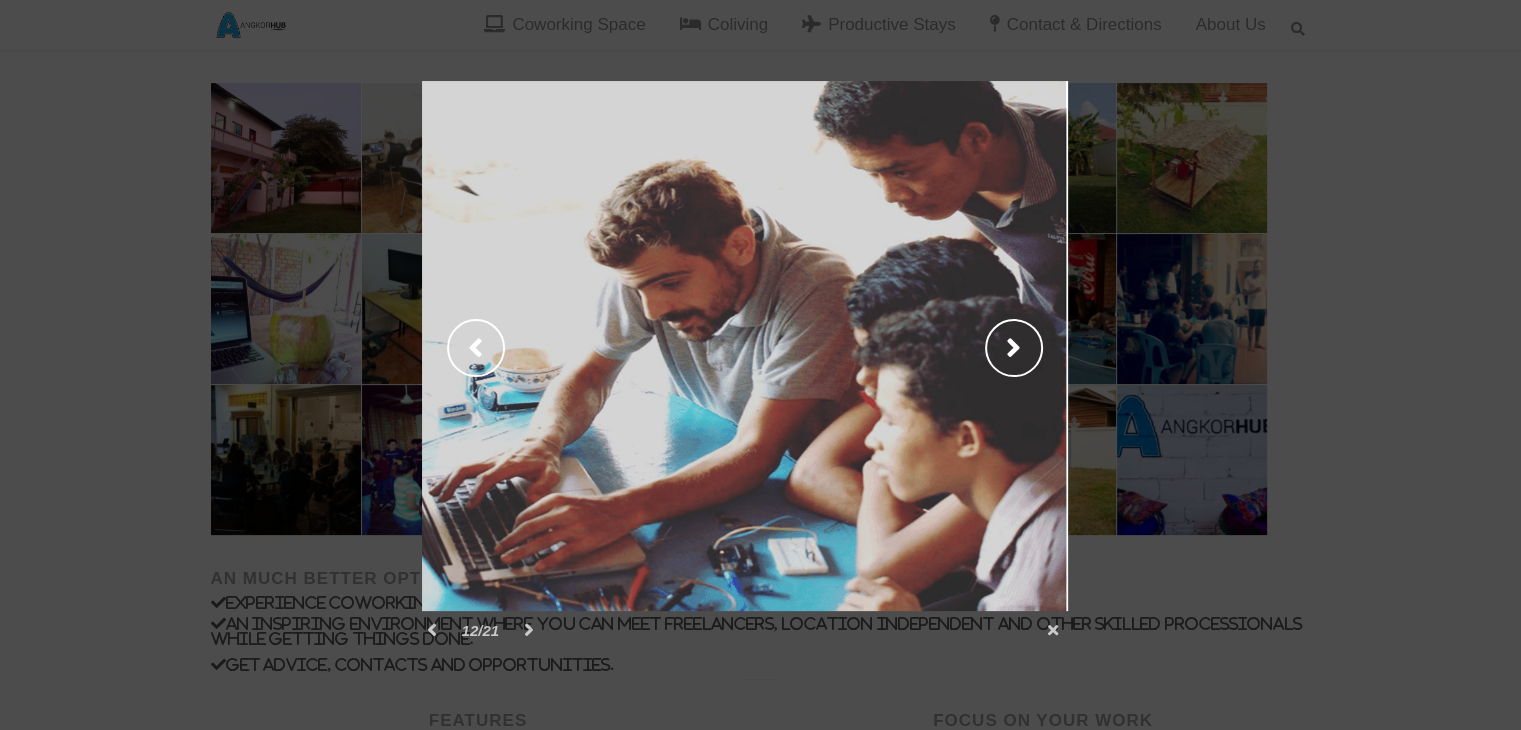 click on "next" at bounding box center [909, 346] 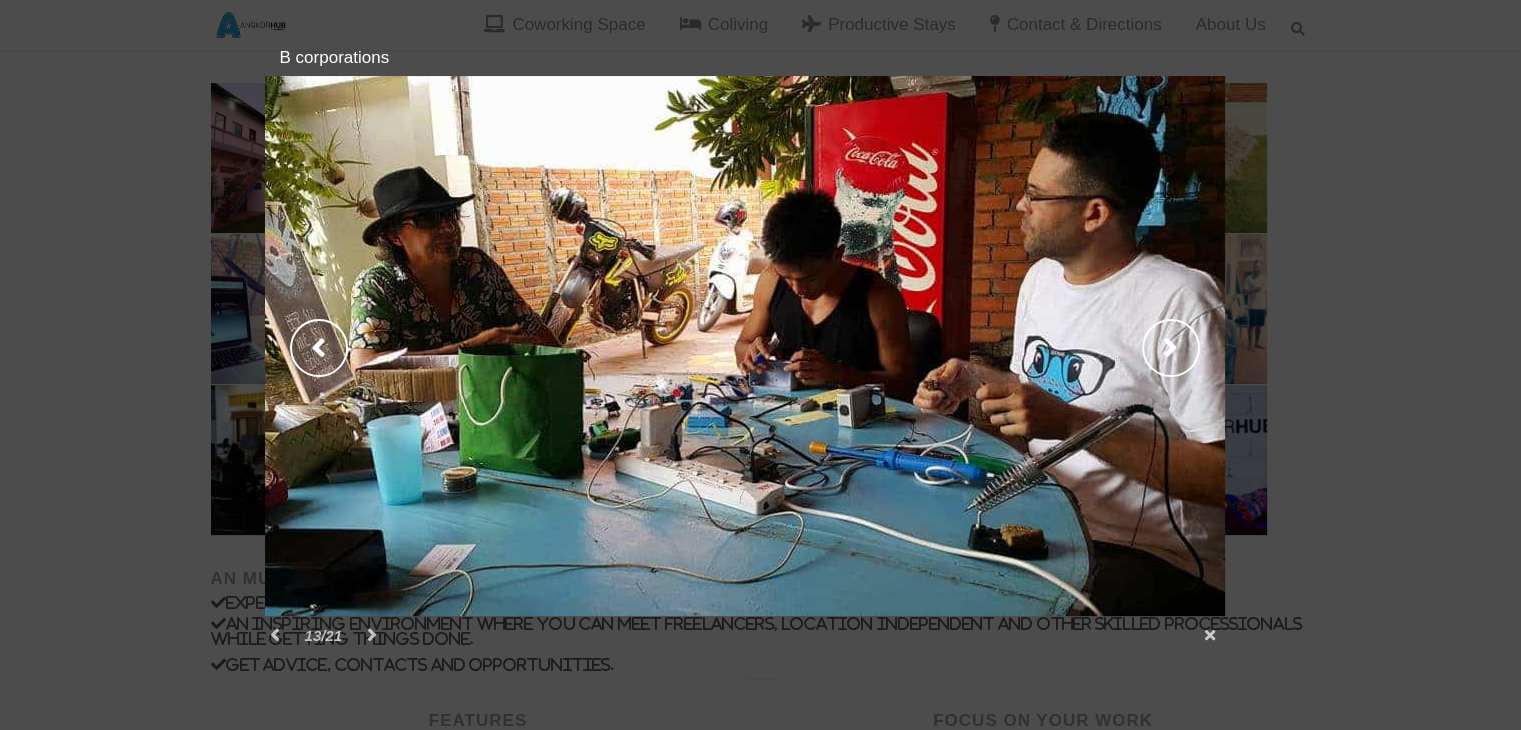 click on "next" at bounding box center (989, 346) 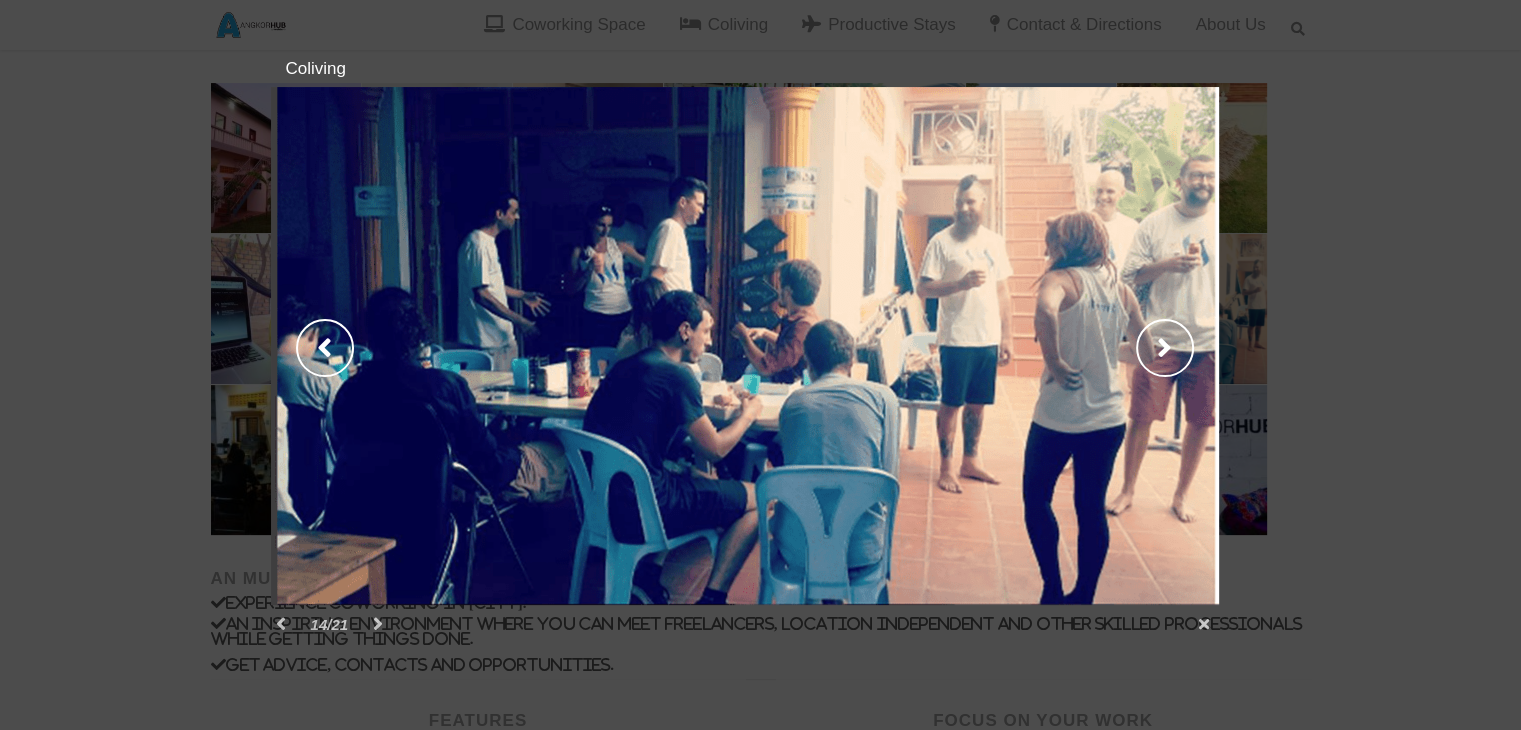 click on "next" at bounding box center (986, 346) 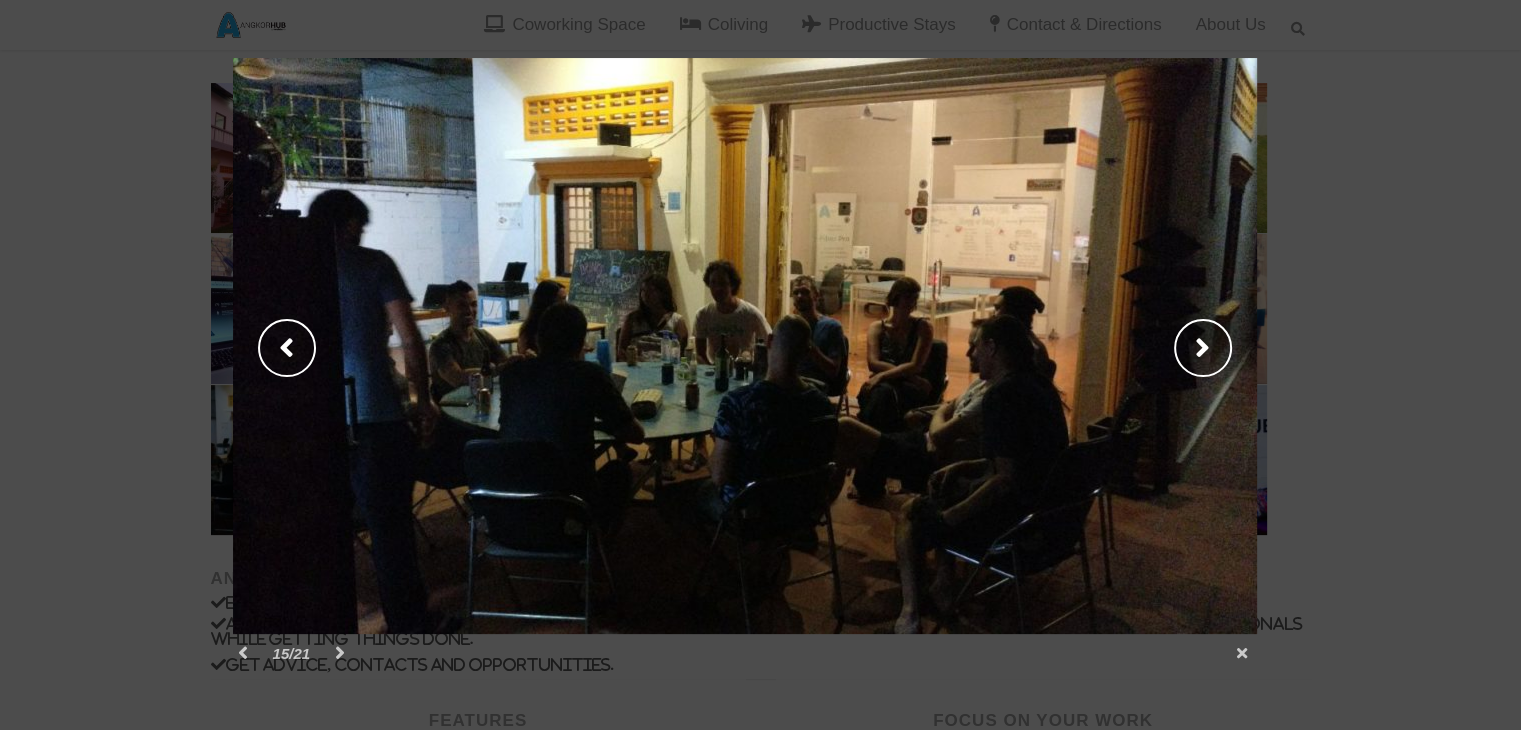 click on "next" at bounding box center (1006, 346) 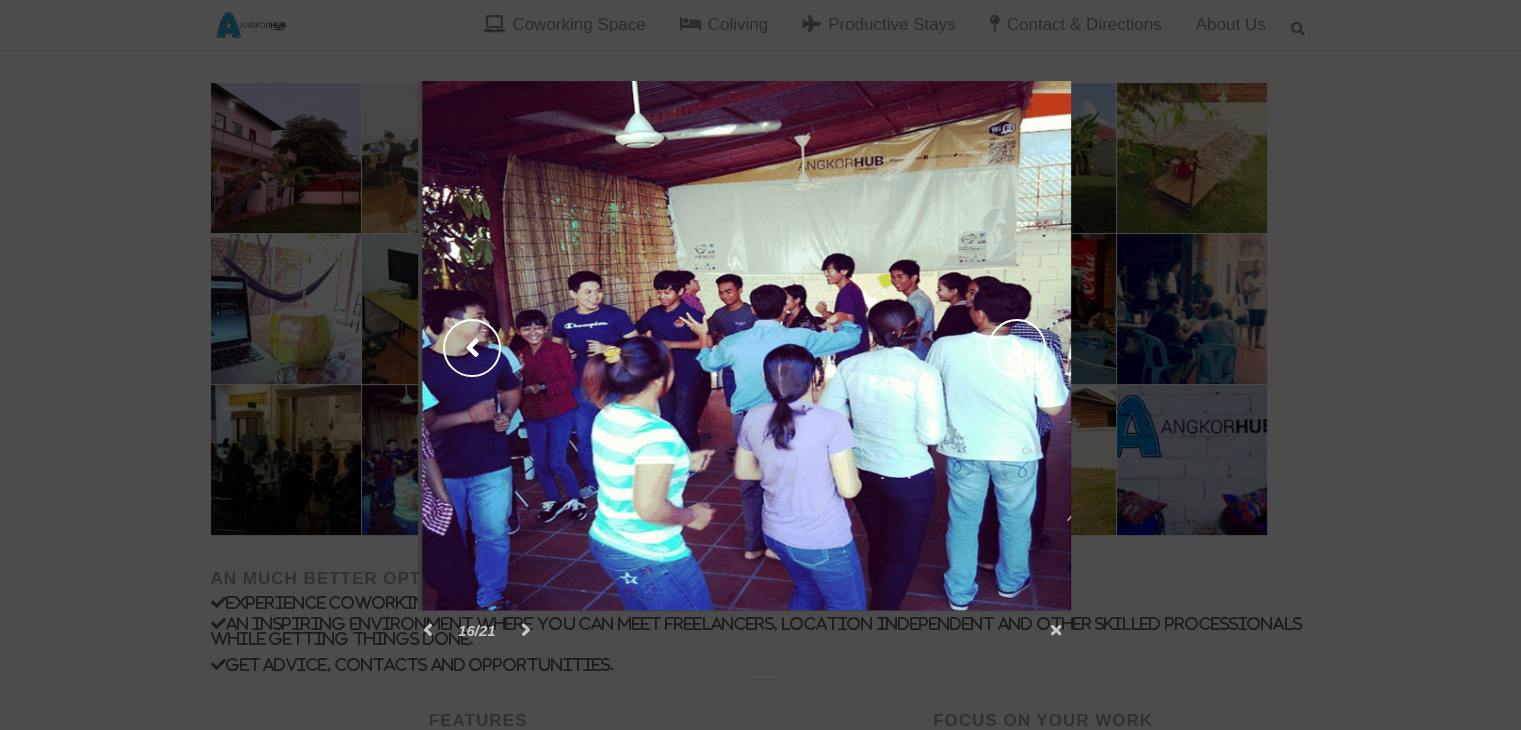 click on "next" at bounding box center [911, 346] 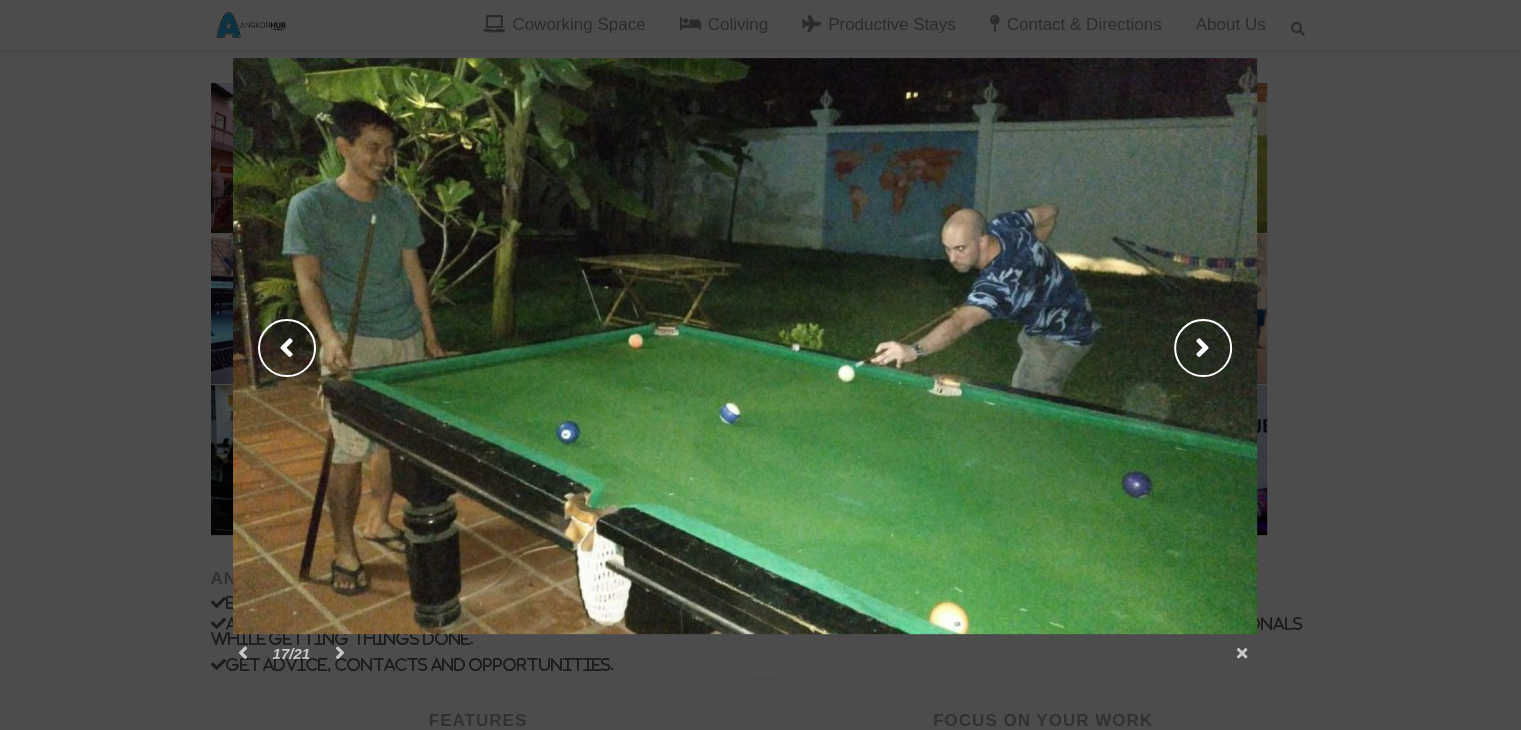 click on "next" at bounding box center (1006, 346) 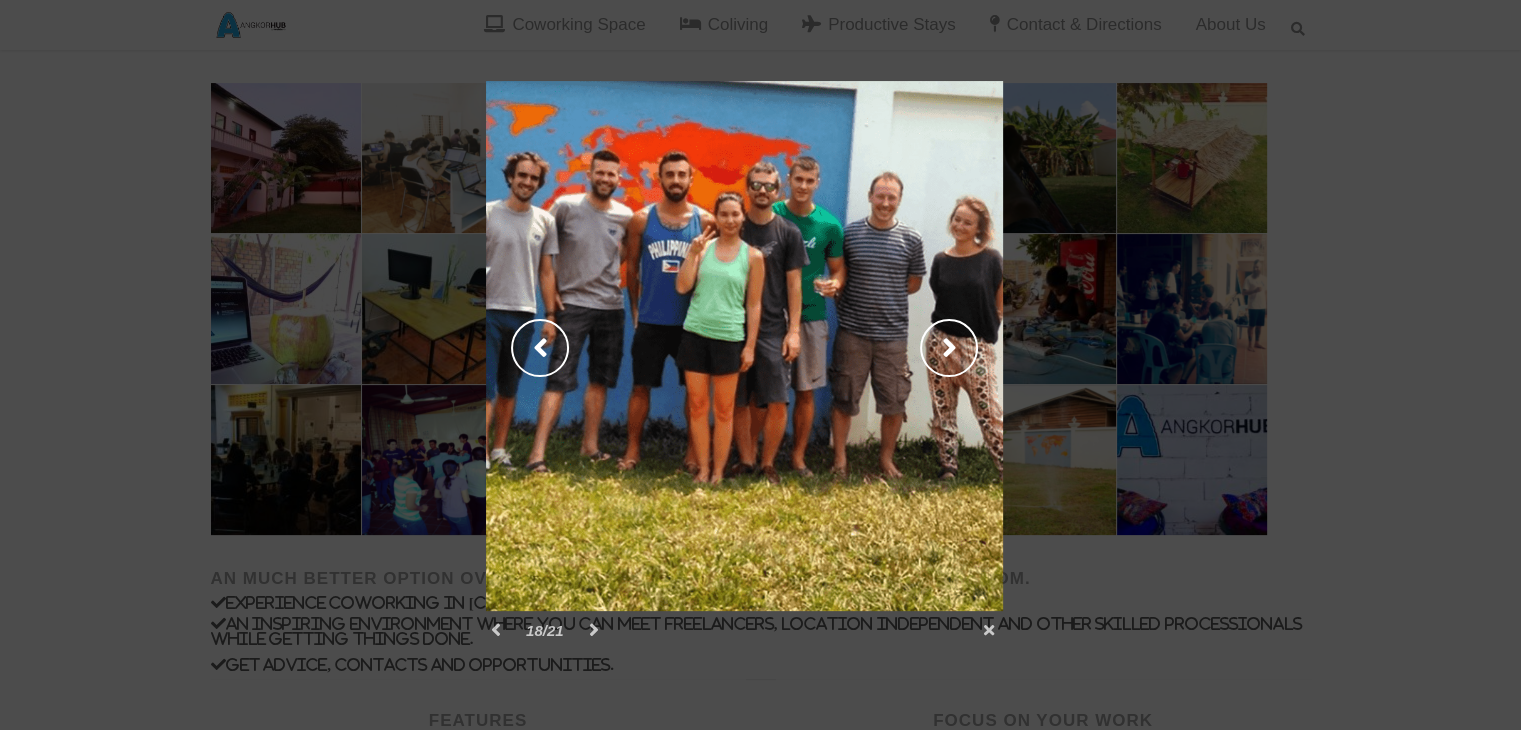 click on "next" at bounding box center [876, 346] 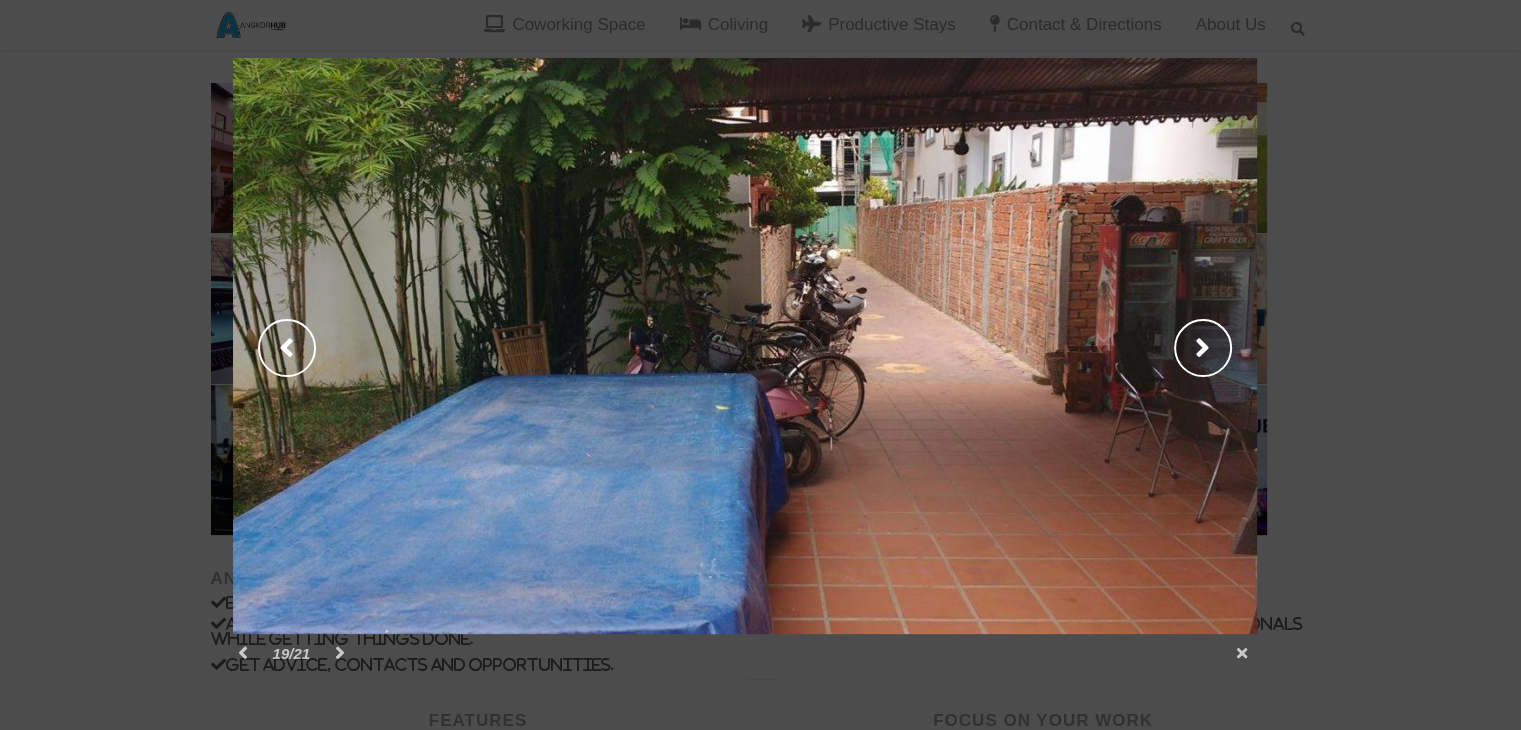 click on "next" at bounding box center (1006, 346) 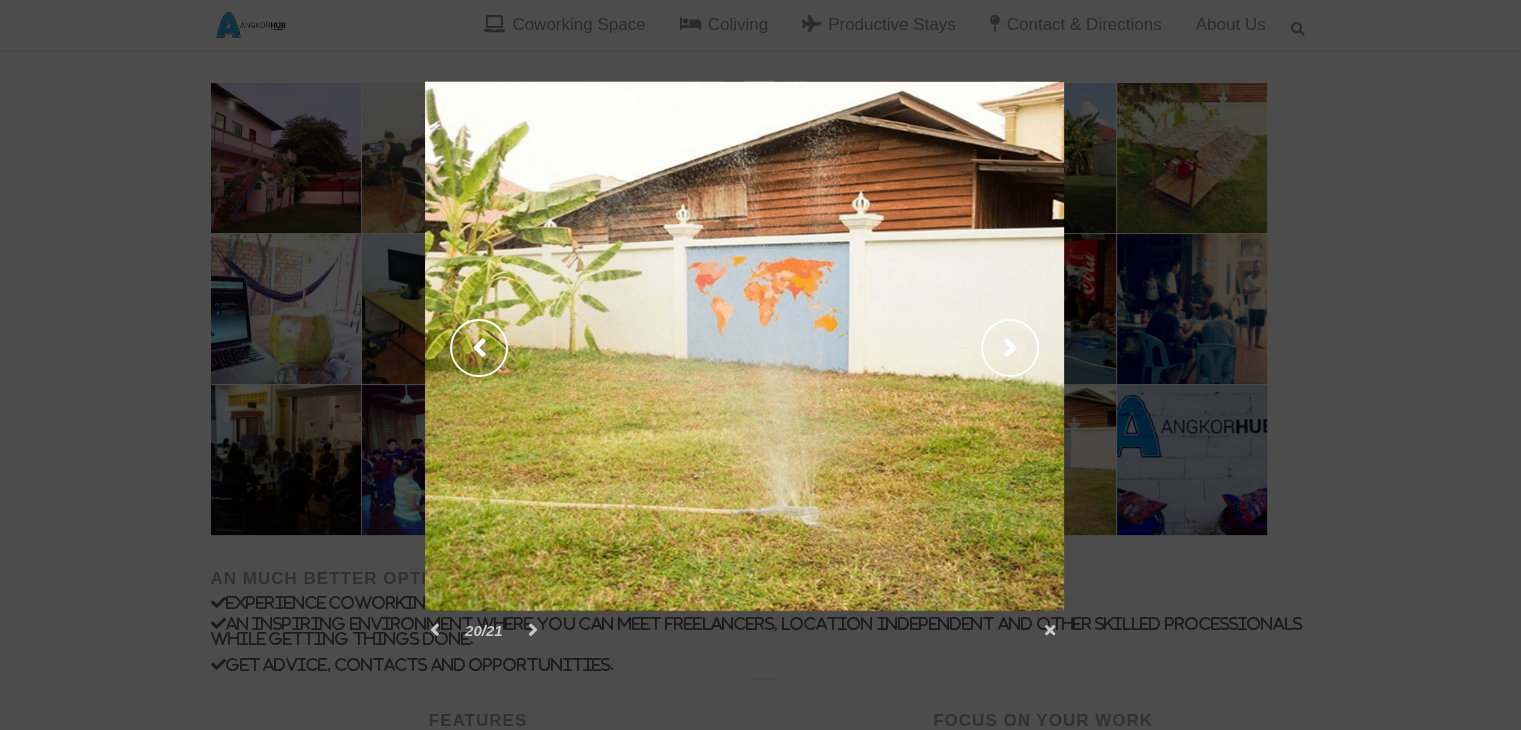 click on "next" at bounding box center [907, 346] 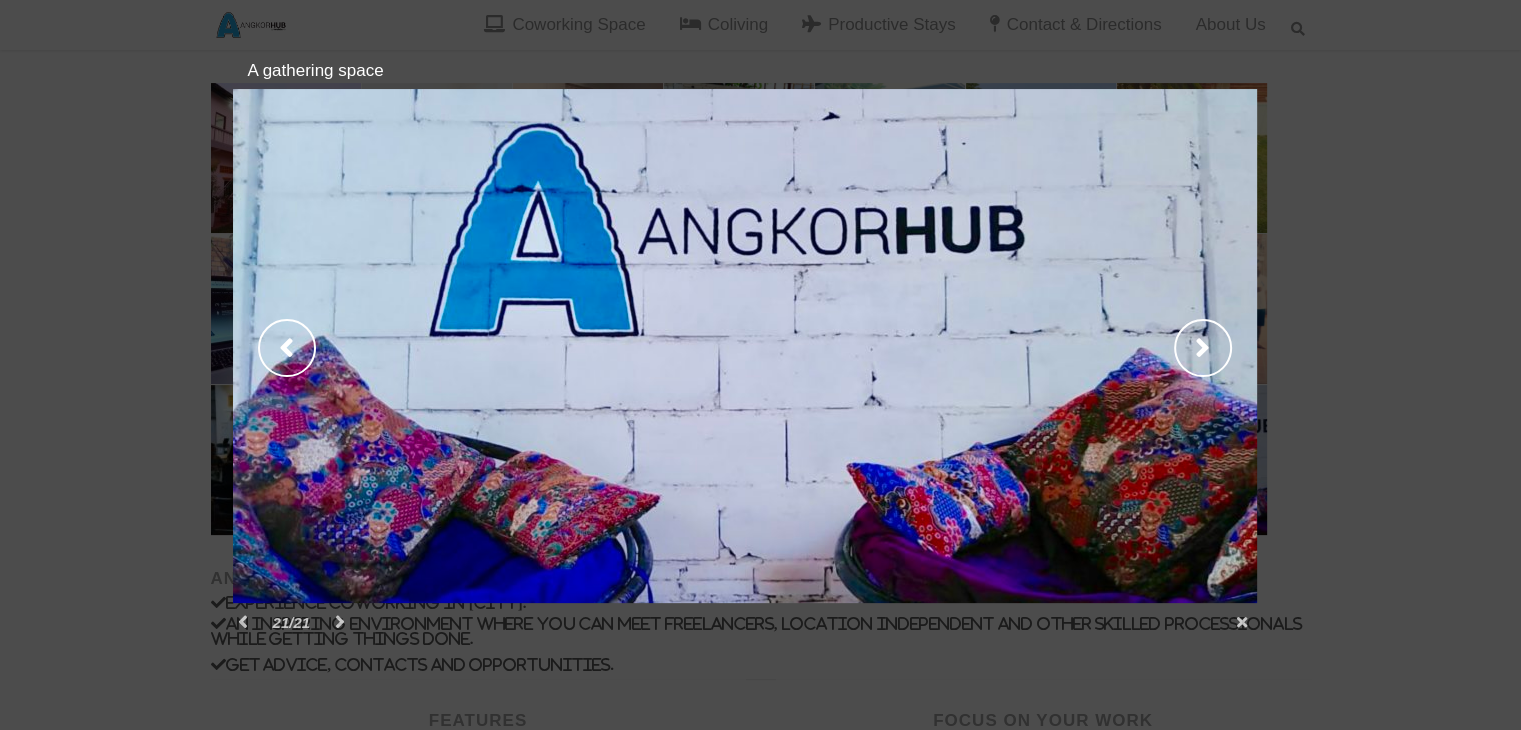 click on "next" at bounding box center [1006, 346] 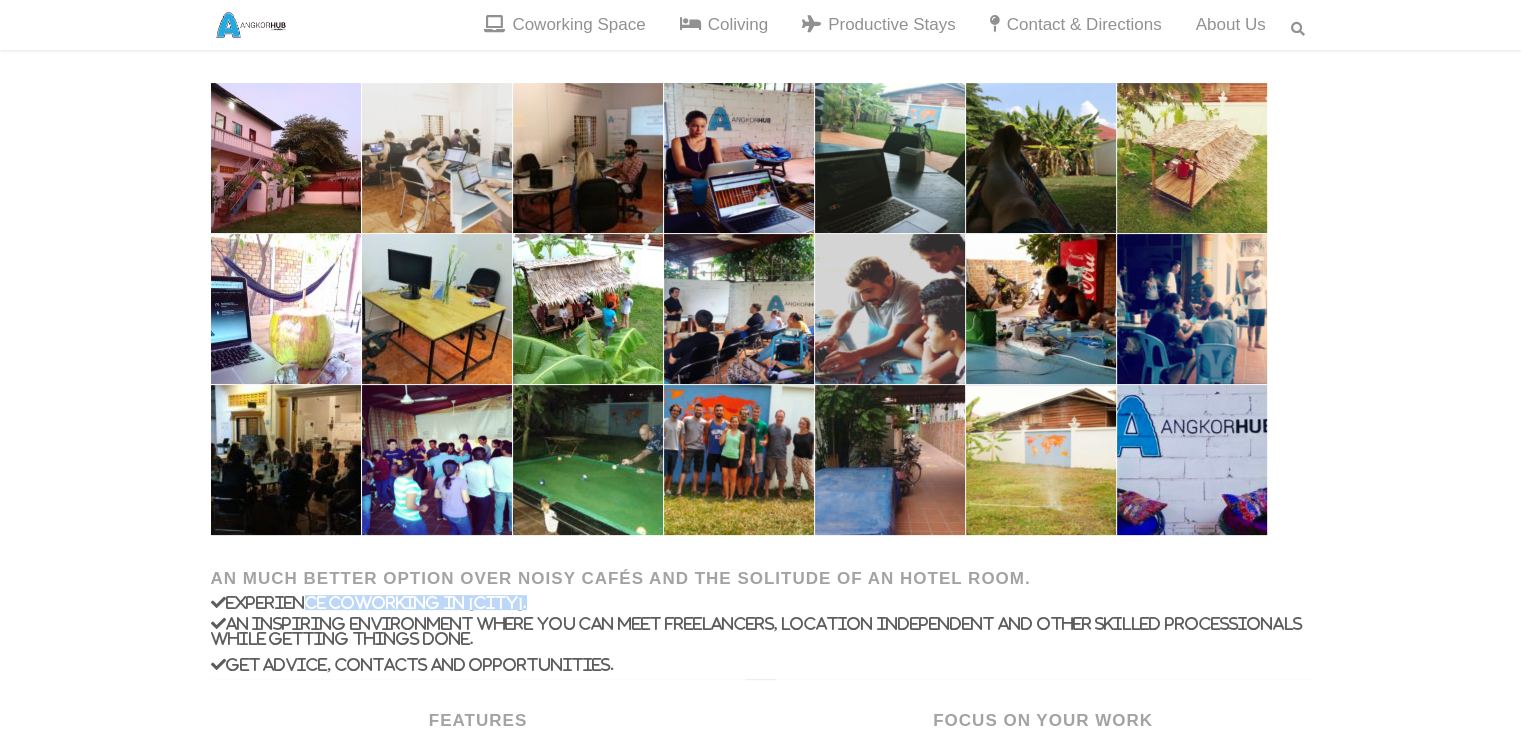drag, startPoint x: 303, startPoint y: 628, endPoint x: 506, endPoint y: 635, distance: 203.12065 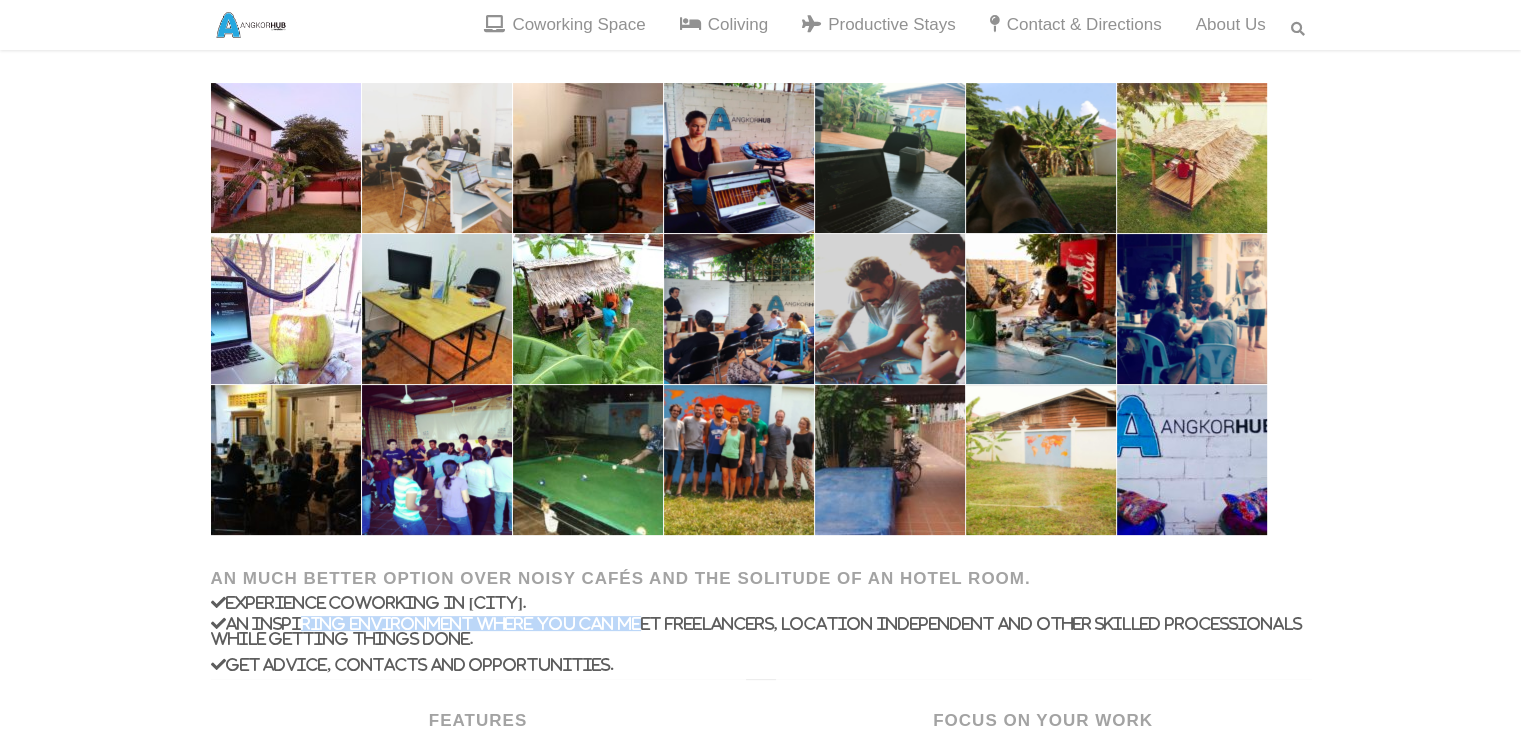 drag, startPoint x: 296, startPoint y: 645, endPoint x: 680, endPoint y: 645, distance: 384 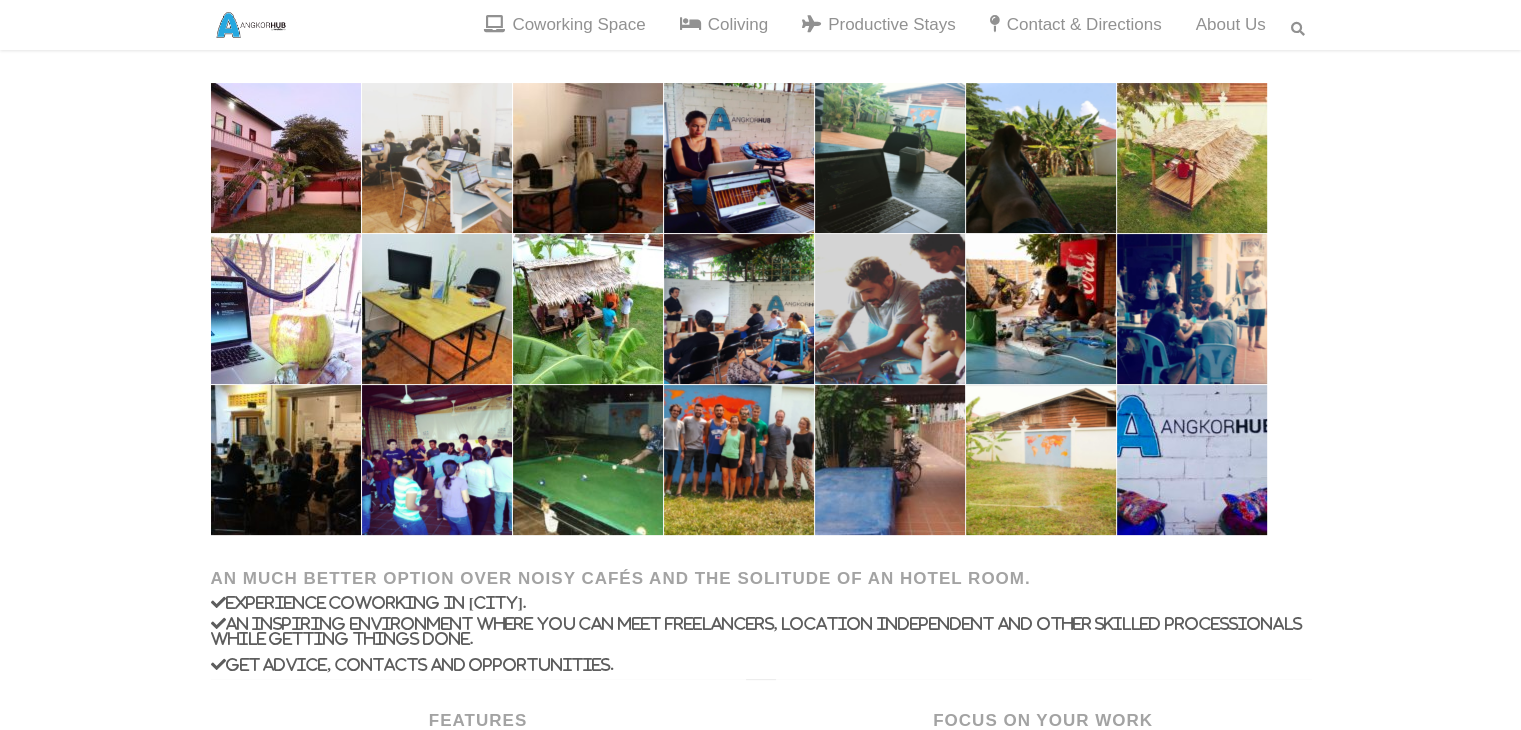 click on "An inspiring environment where you can meet freelancers, location independent and other skilled processionals while getting things done." at bounding box center (761, 631) 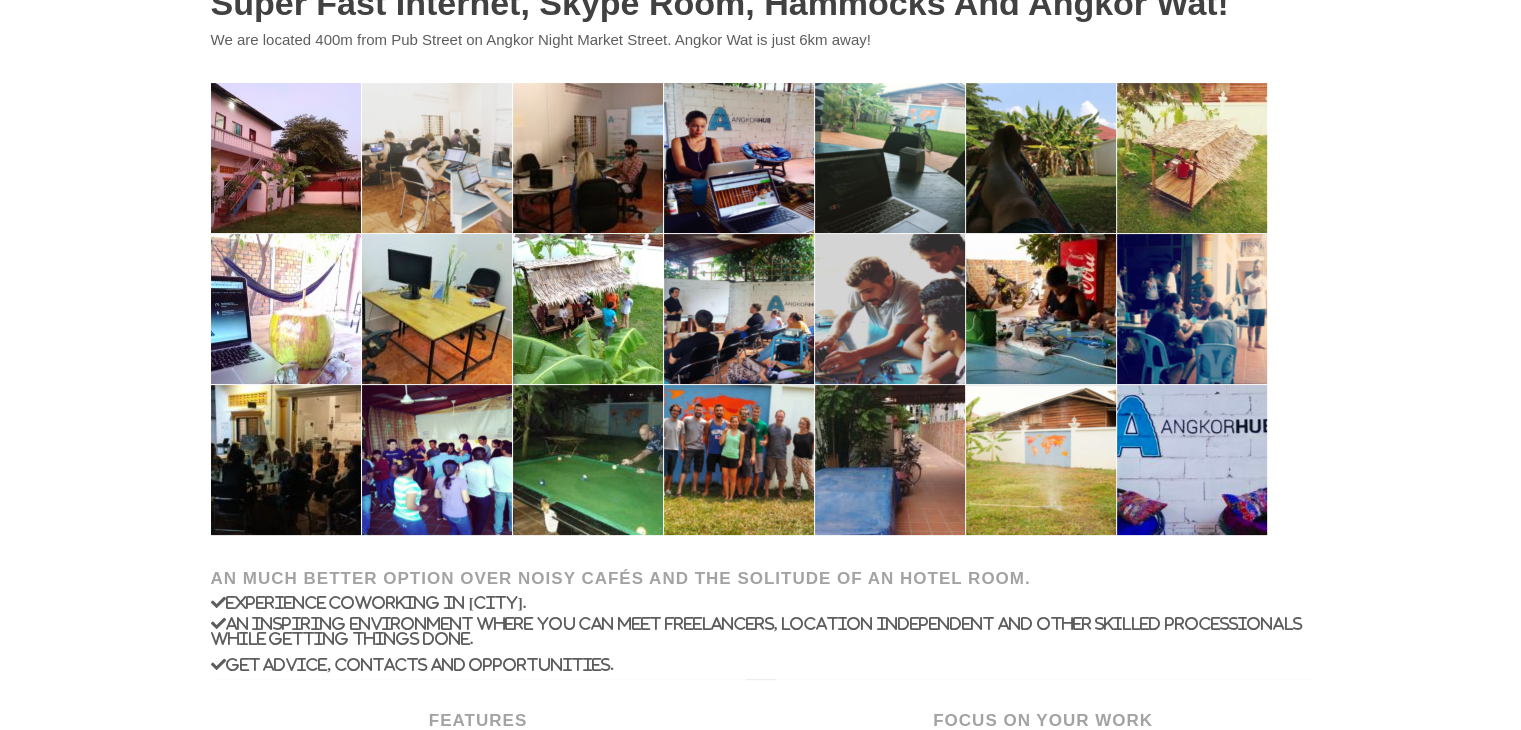 scroll, scrollTop: 0, scrollLeft: 0, axis: both 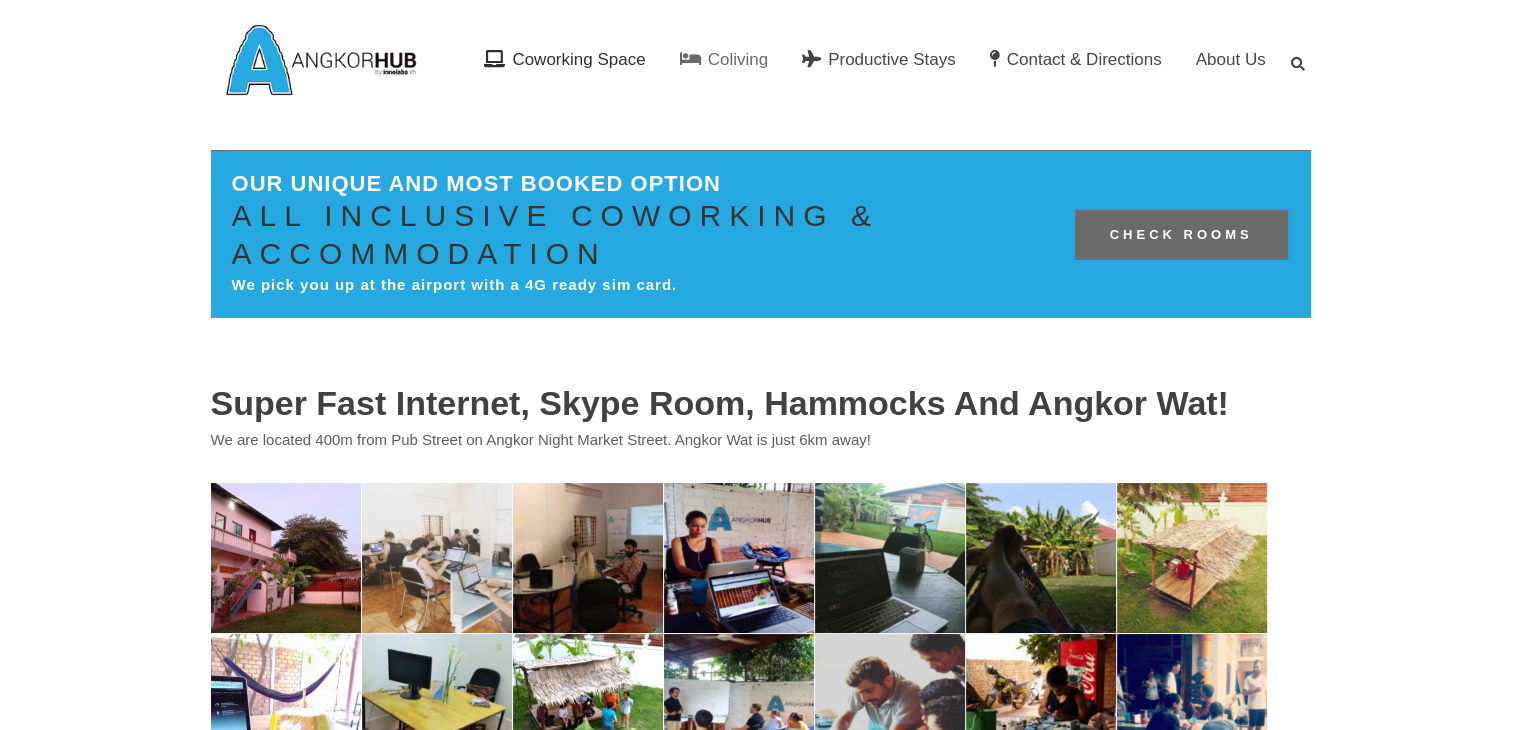 click on "Coliving" at bounding box center (738, 60) 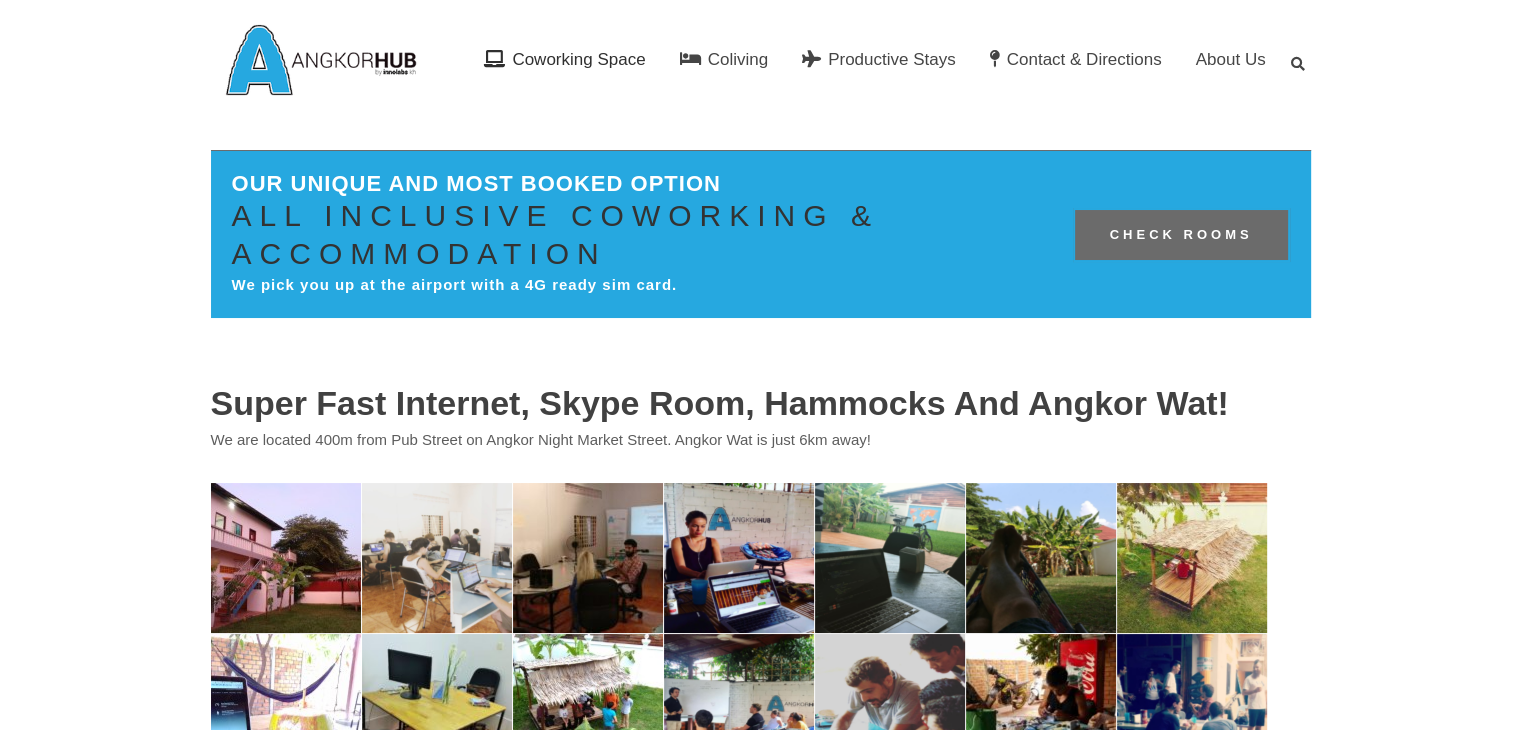 scroll, scrollTop: 300, scrollLeft: 0, axis: vertical 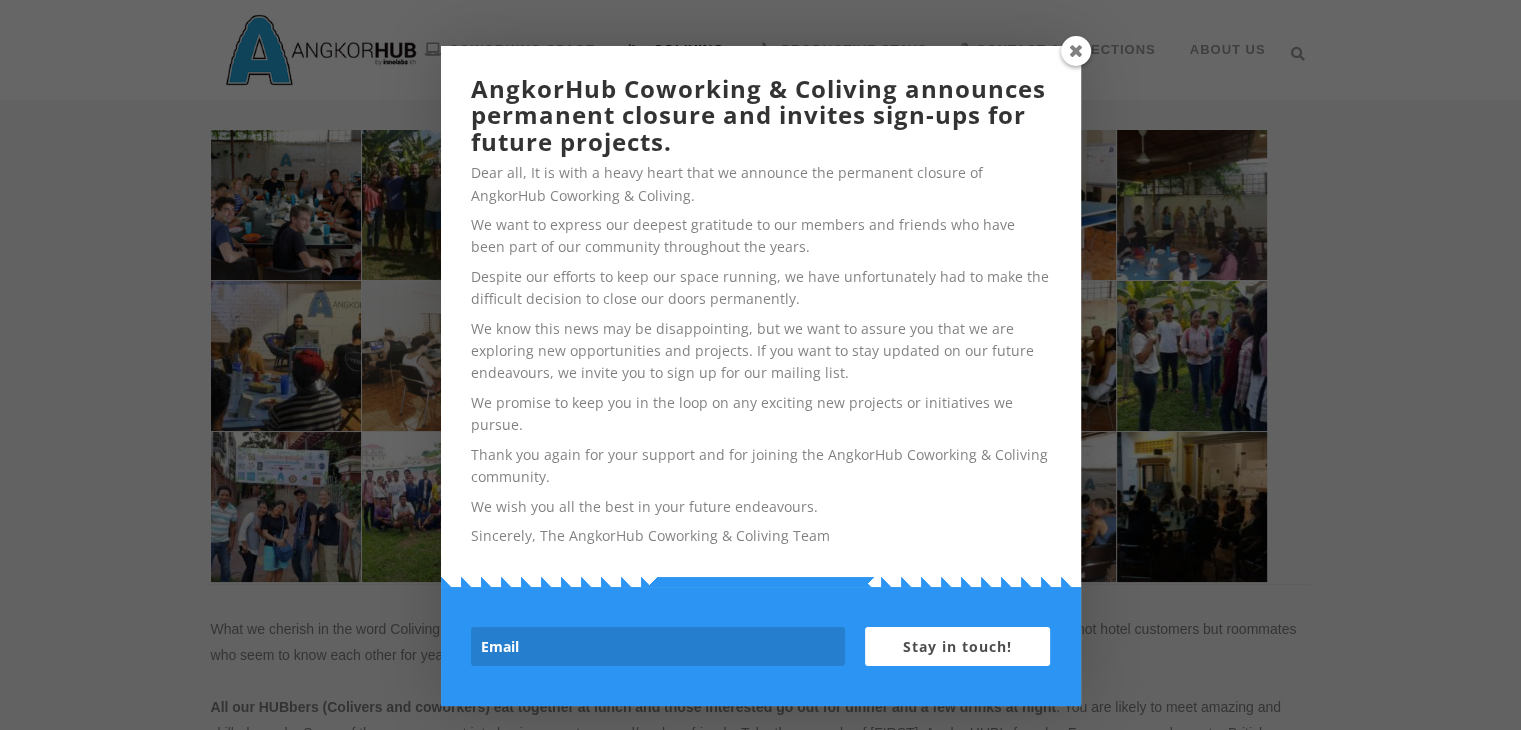 click at bounding box center (1076, 51) 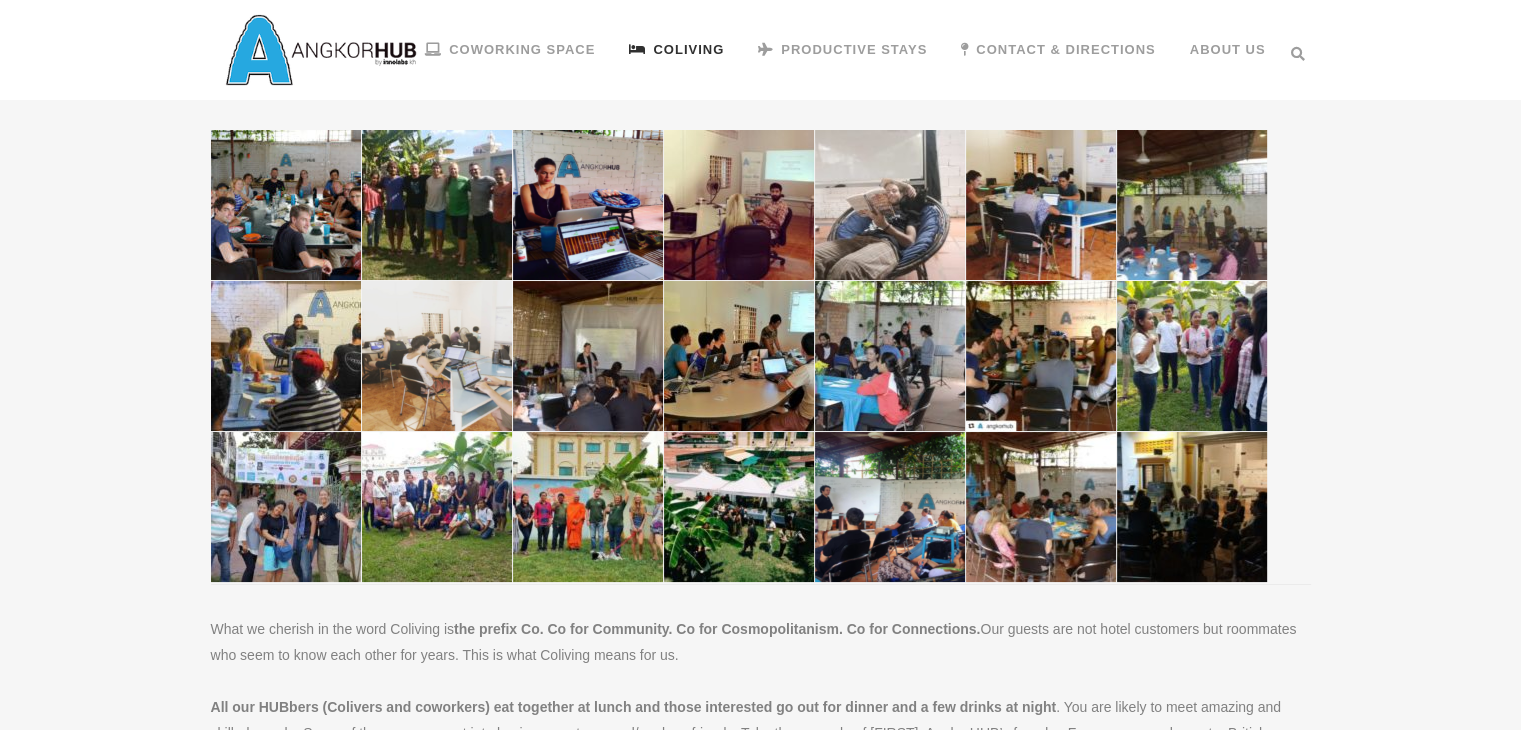 click at bounding box center (286, 205) 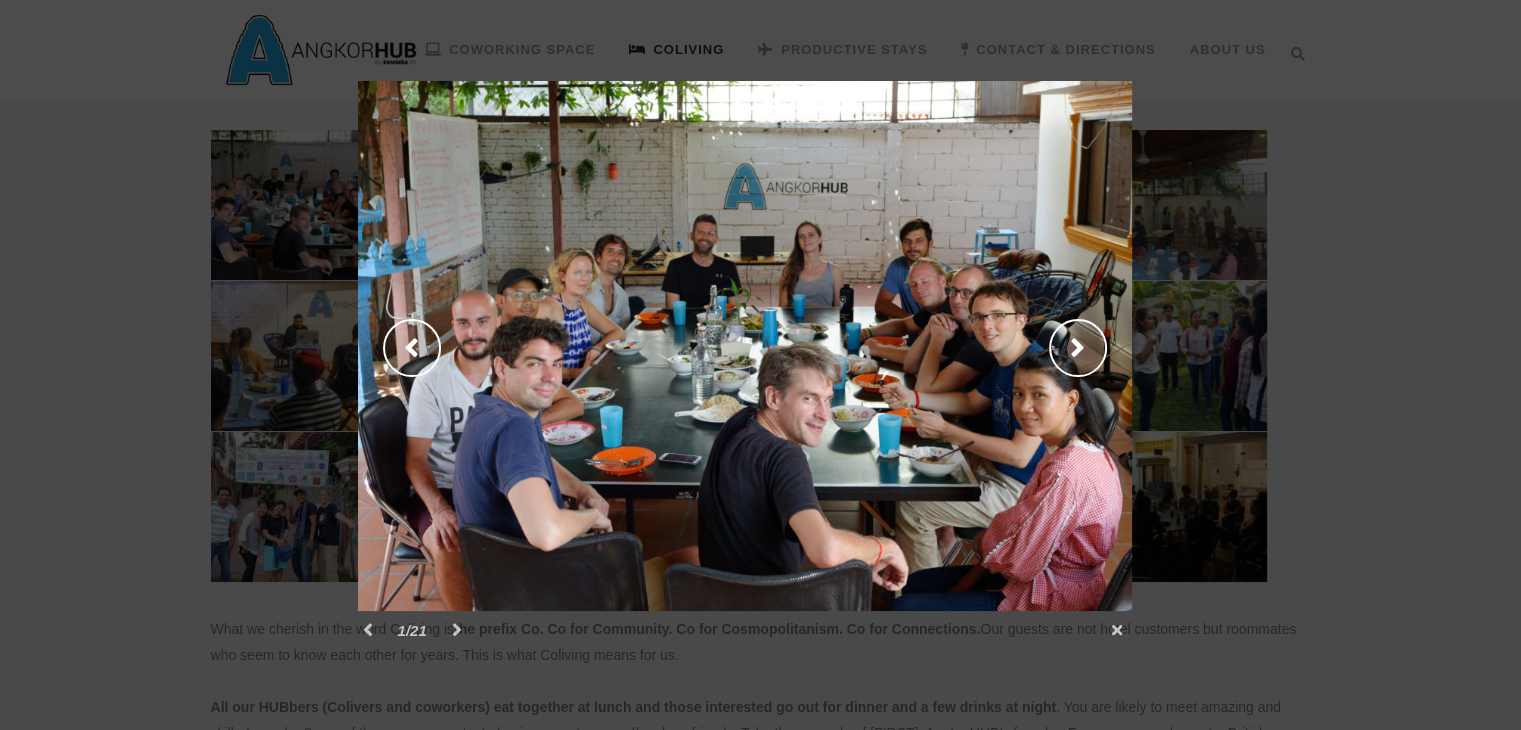 click on "next" at bounding box center [941, 346] 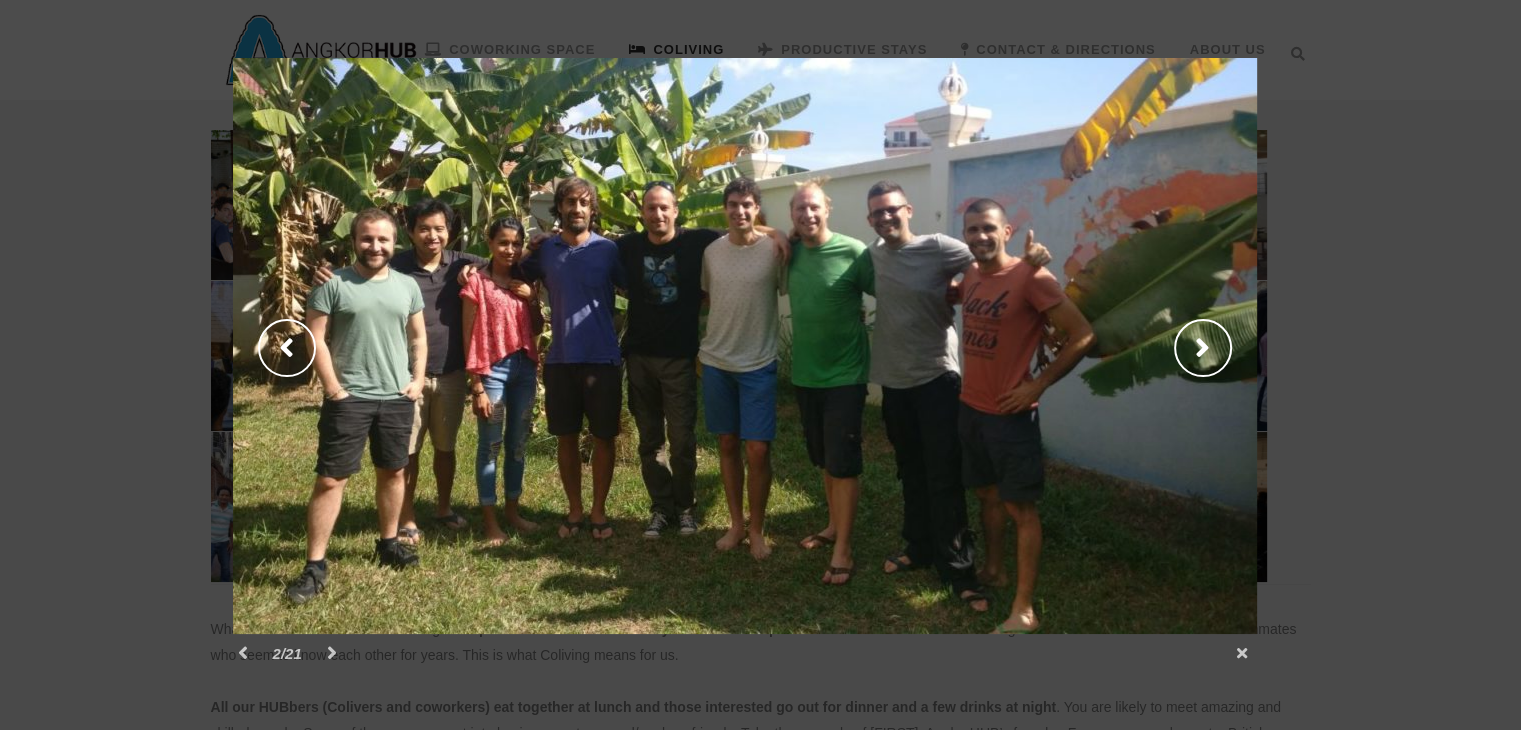 click on "next" at bounding box center [1006, 346] 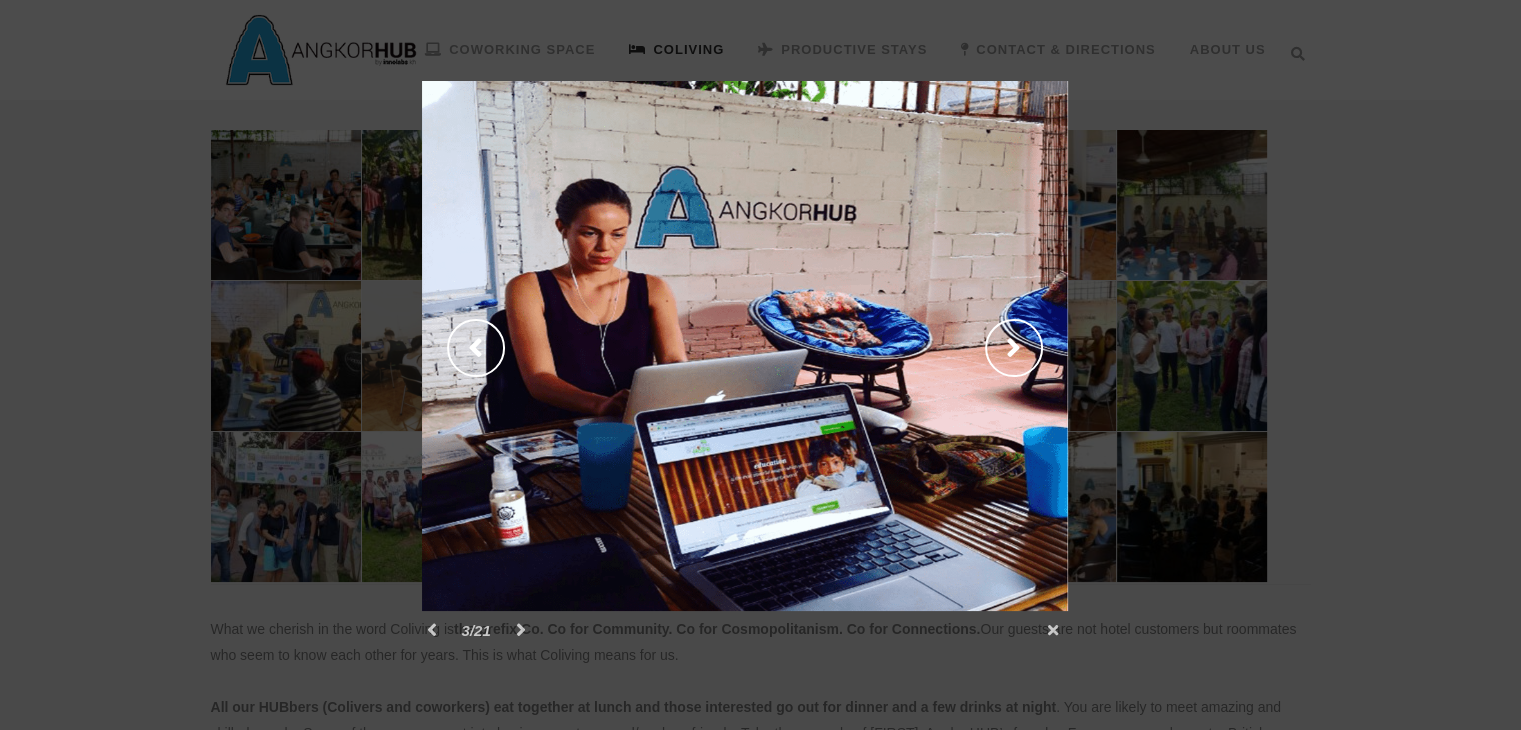 click on "next" at bounding box center (909, 346) 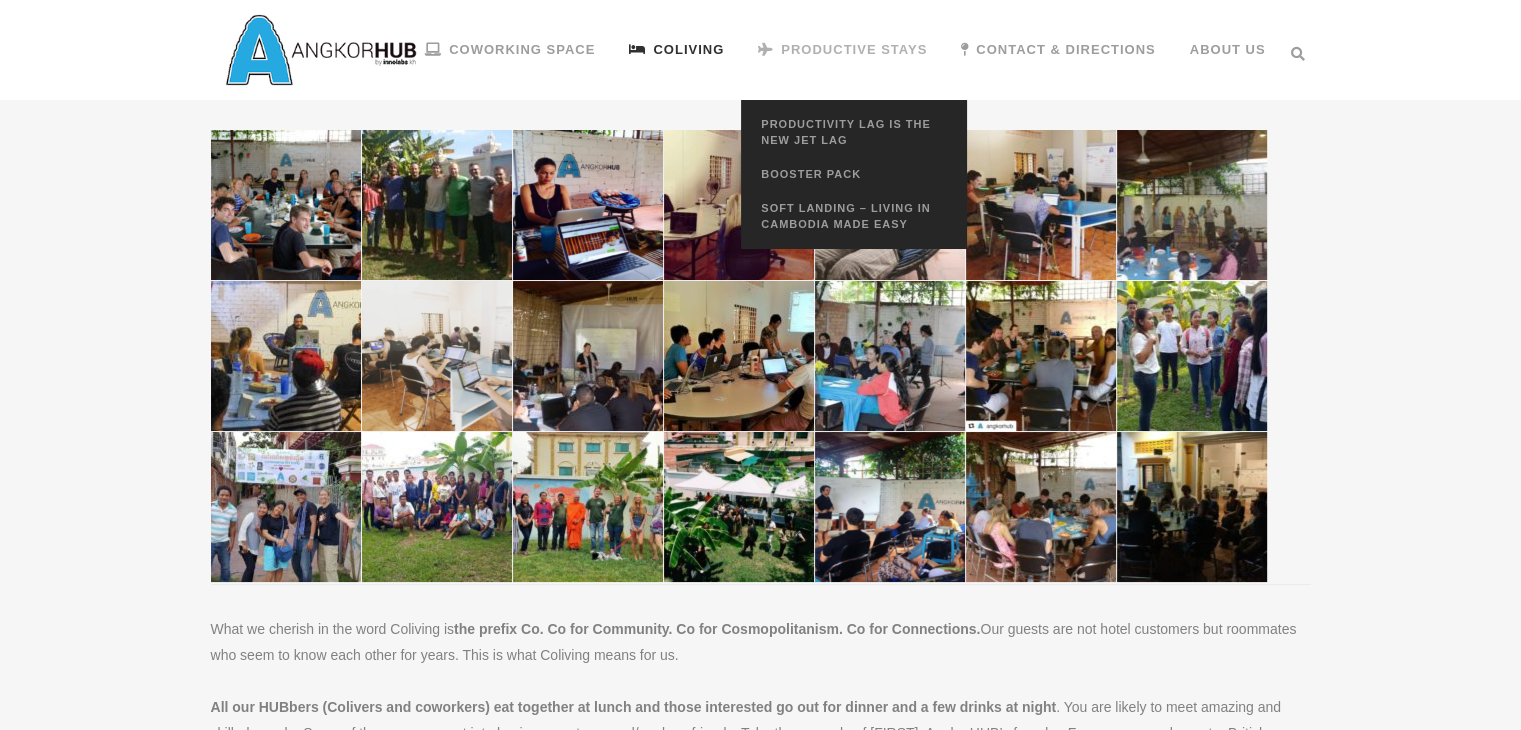 click on "Productive Stays" at bounding box center [854, 49] 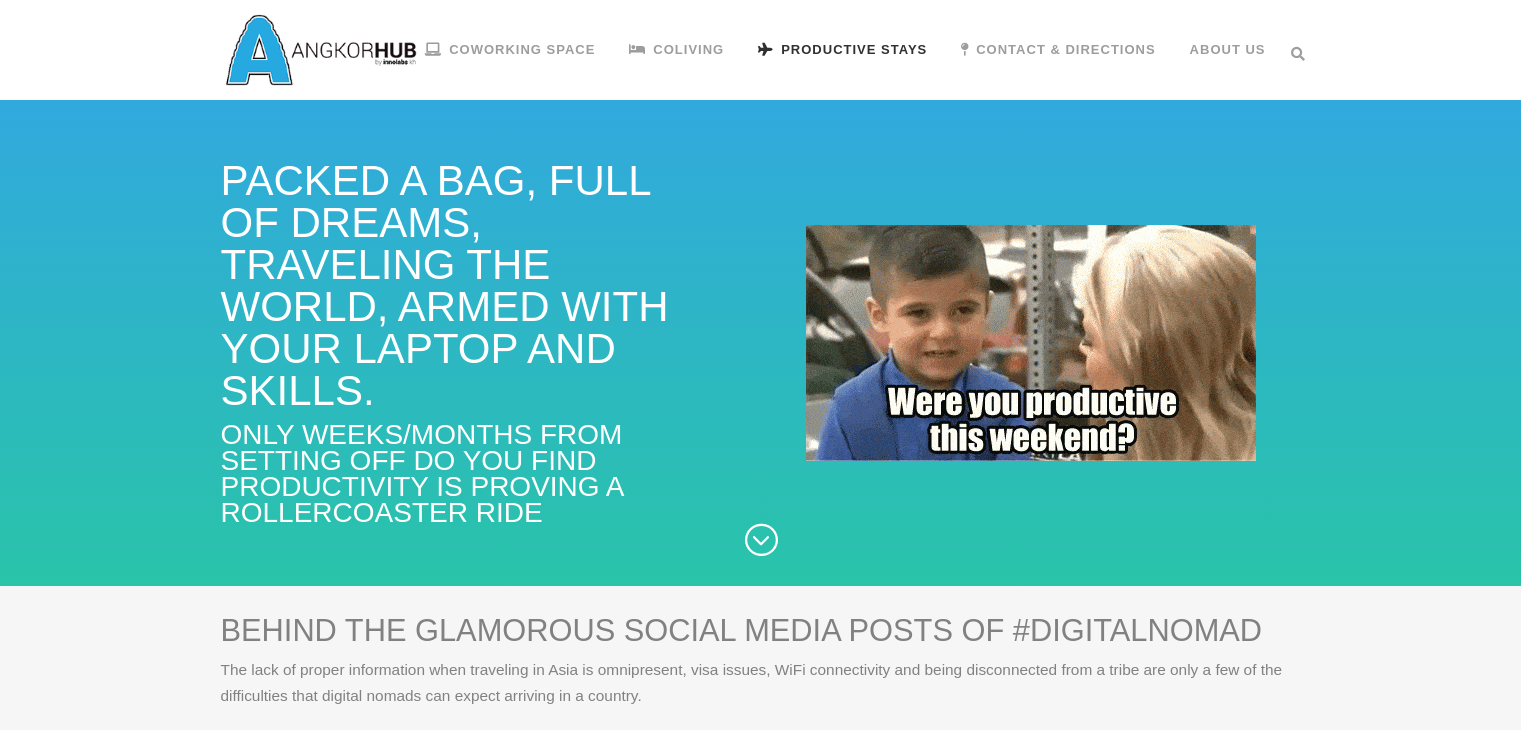scroll, scrollTop: 0, scrollLeft: 0, axis: both 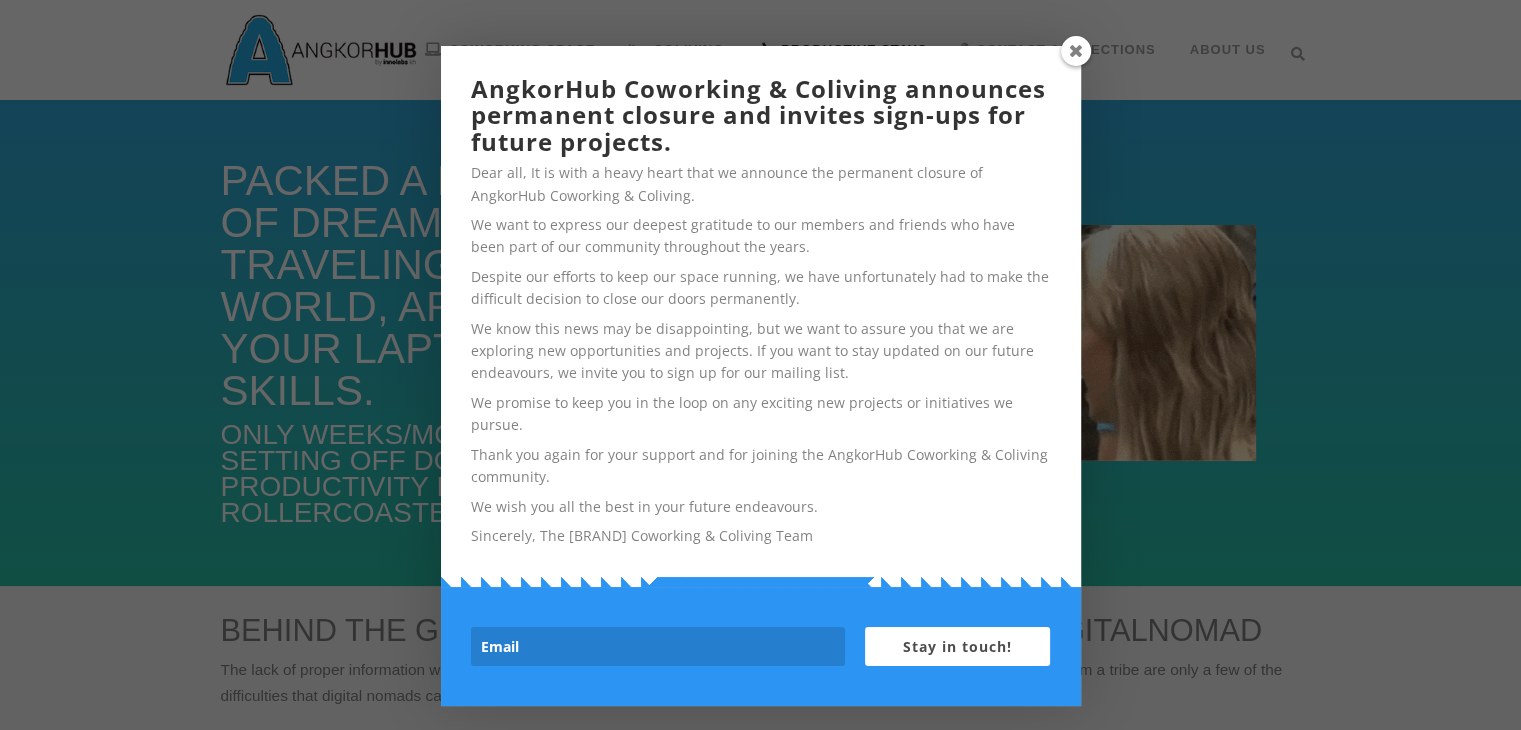 click at bounding box center (1076, 51) 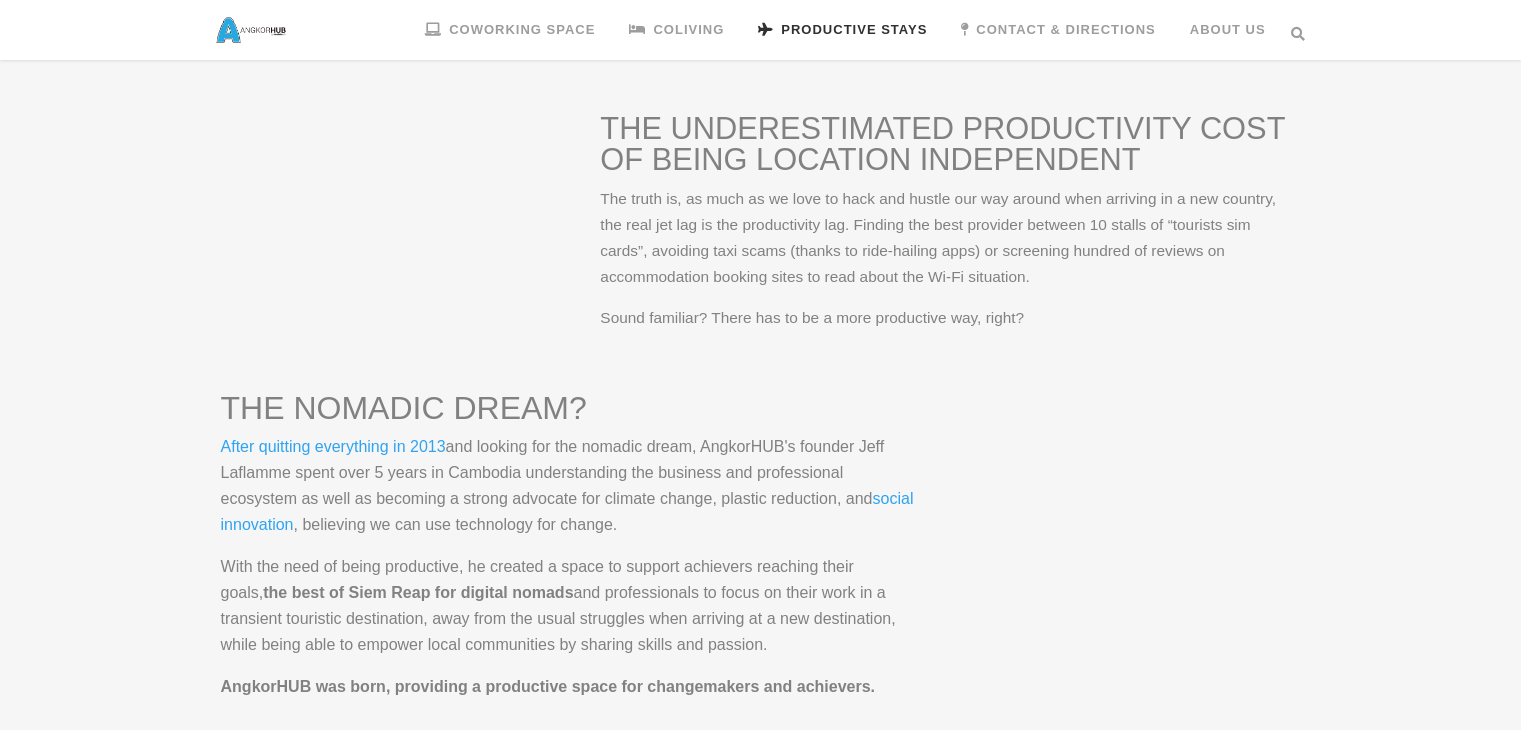 scroll, scrollTop: 0, scrollLeft: 0, axis: both 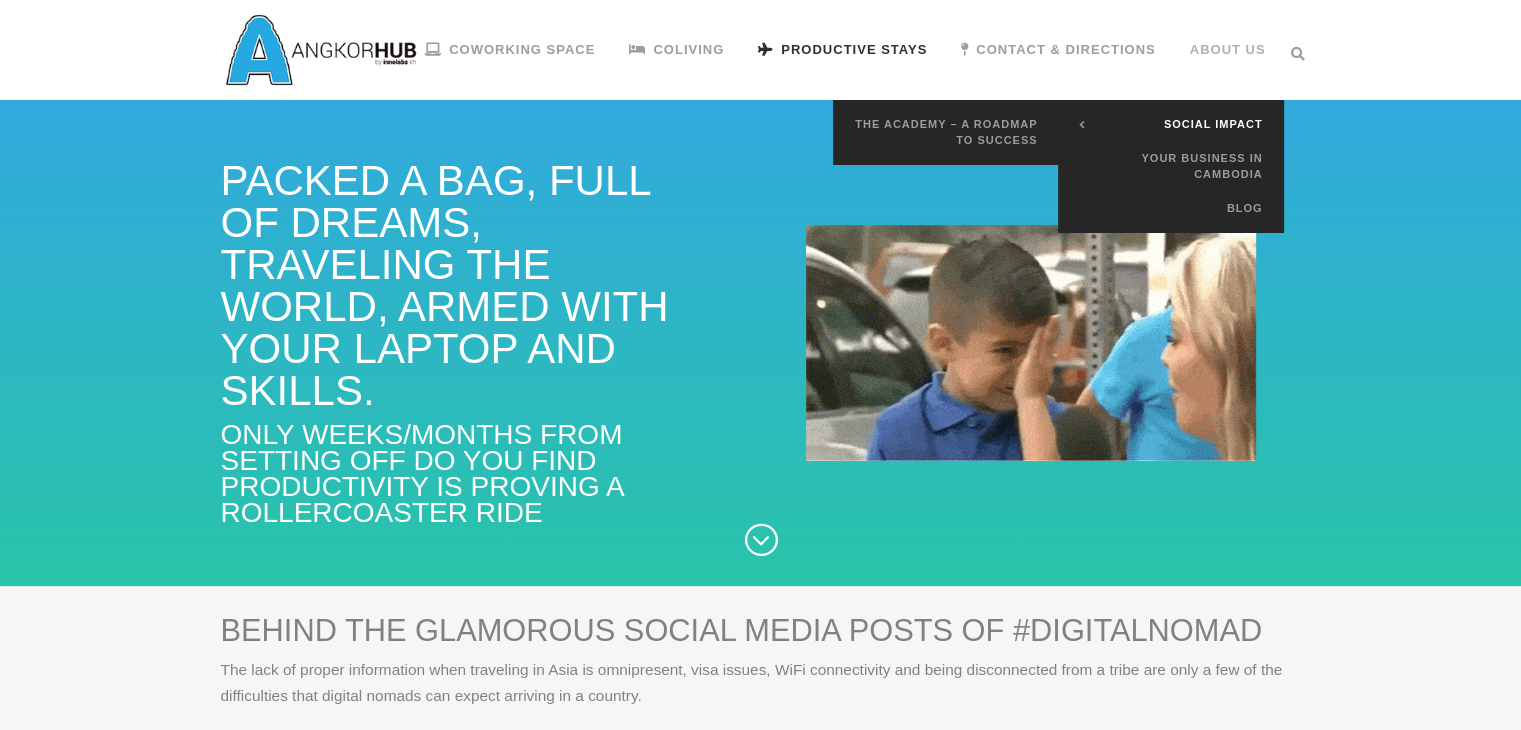 click on "Social Impact" at bounding box center [1213, 124] 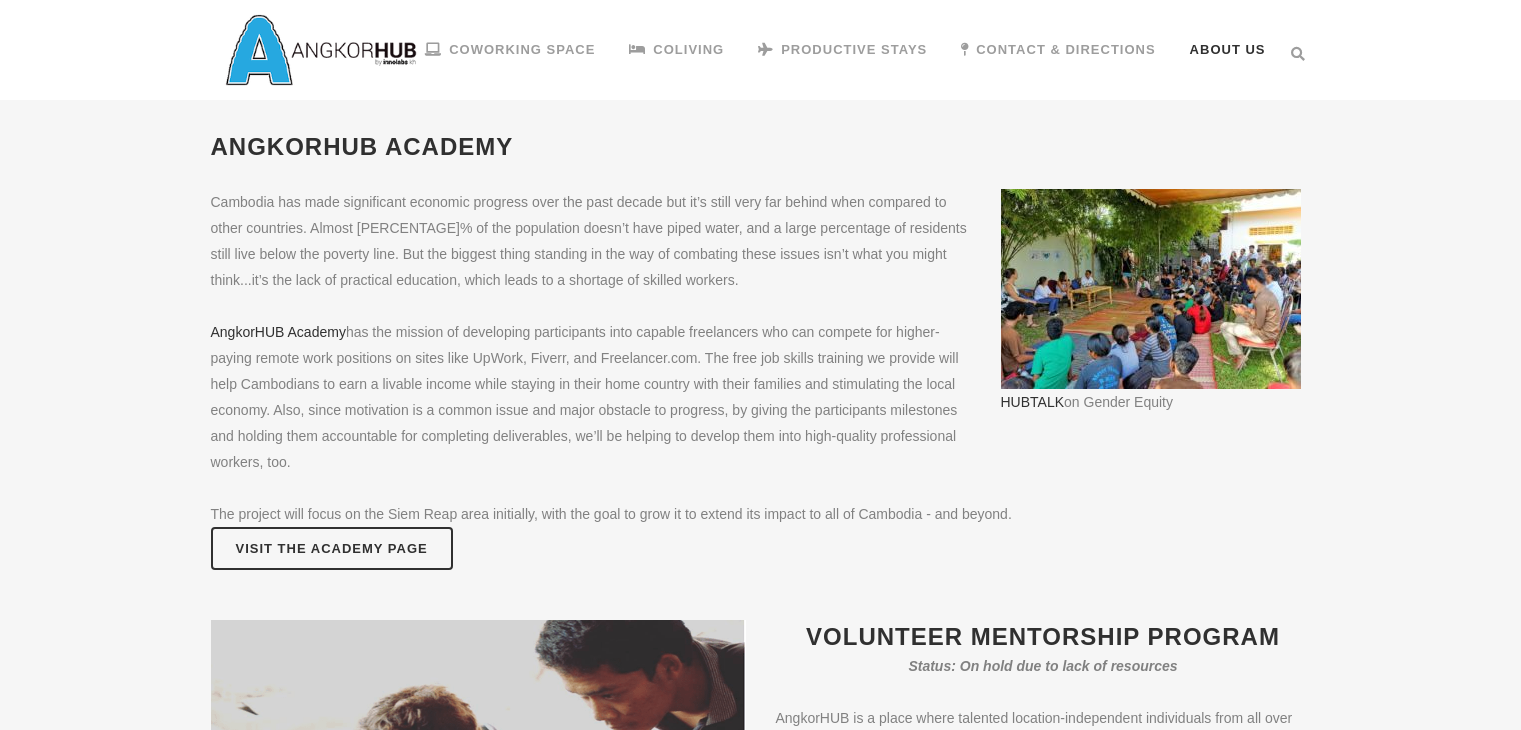 scroll, scrollTop: 0, scrollLeft: 0, axis: both 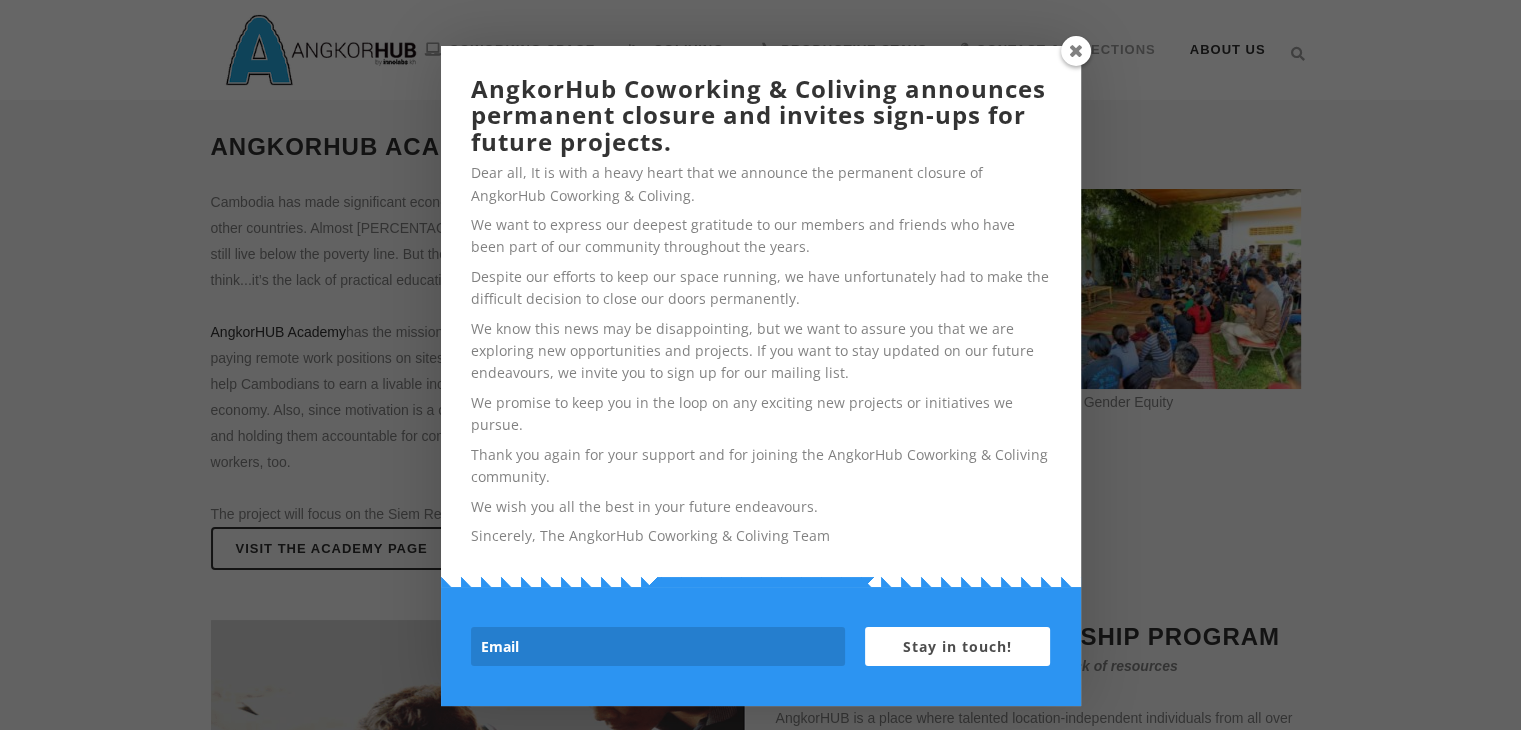 click at bounding box center [1076, 51] 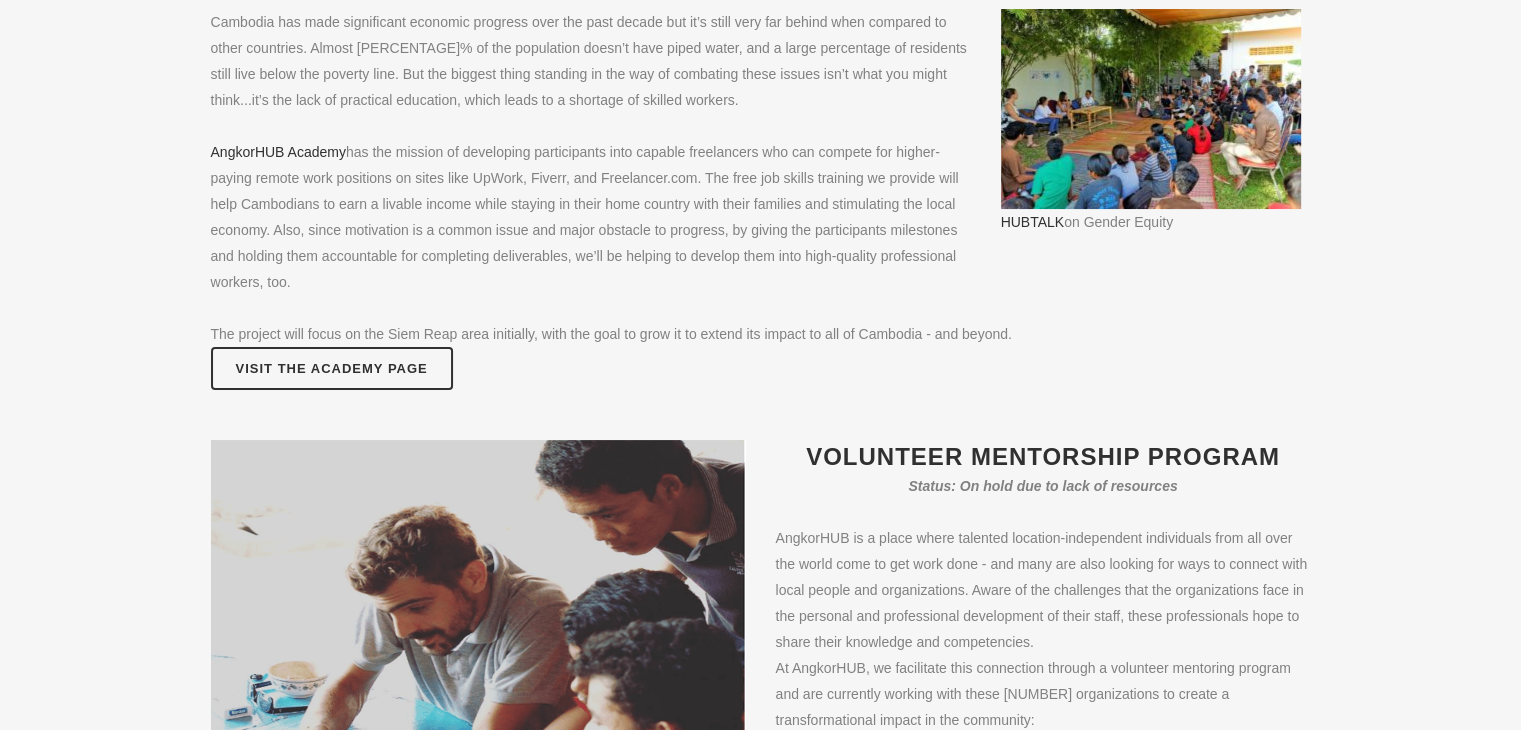 scroll, scrollTop: 300, scrollLeft: 0, axis: vertical 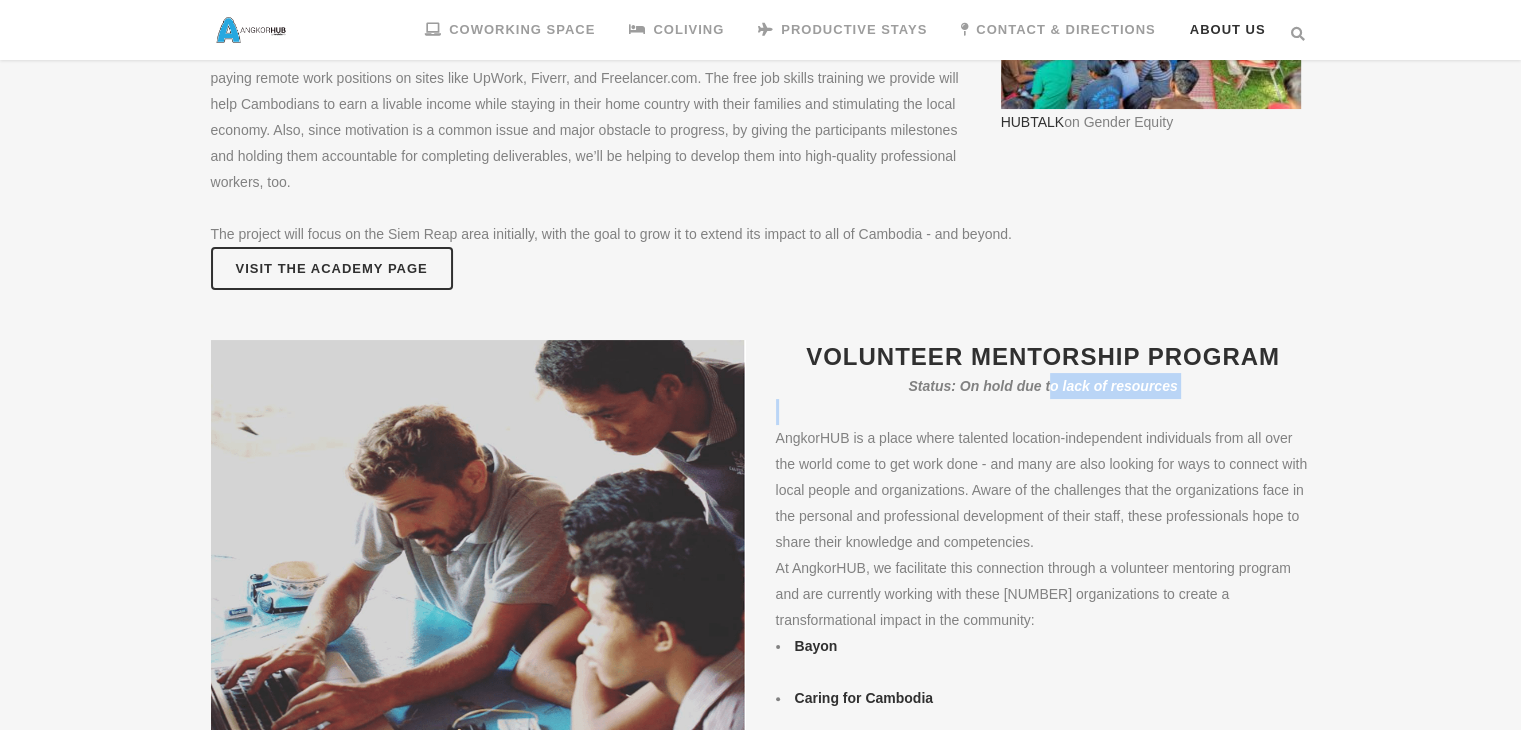 drag, startPoint x: 1052, startPoint y: 412, endPoint x: 1209, endPoint y: 426, distance: 157.62297 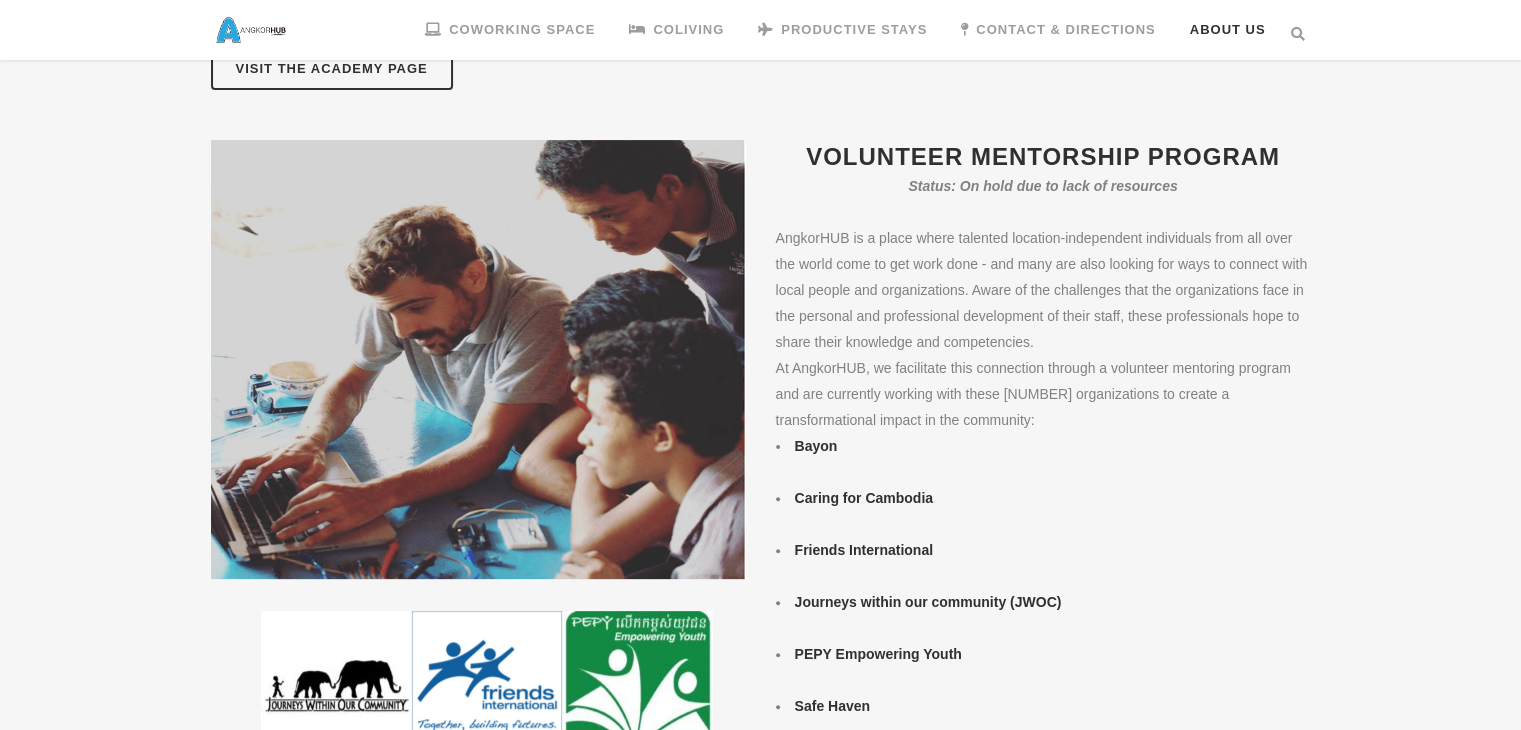 scroll, scrollTop: 700, scrollLeft: 0, axis: vertical 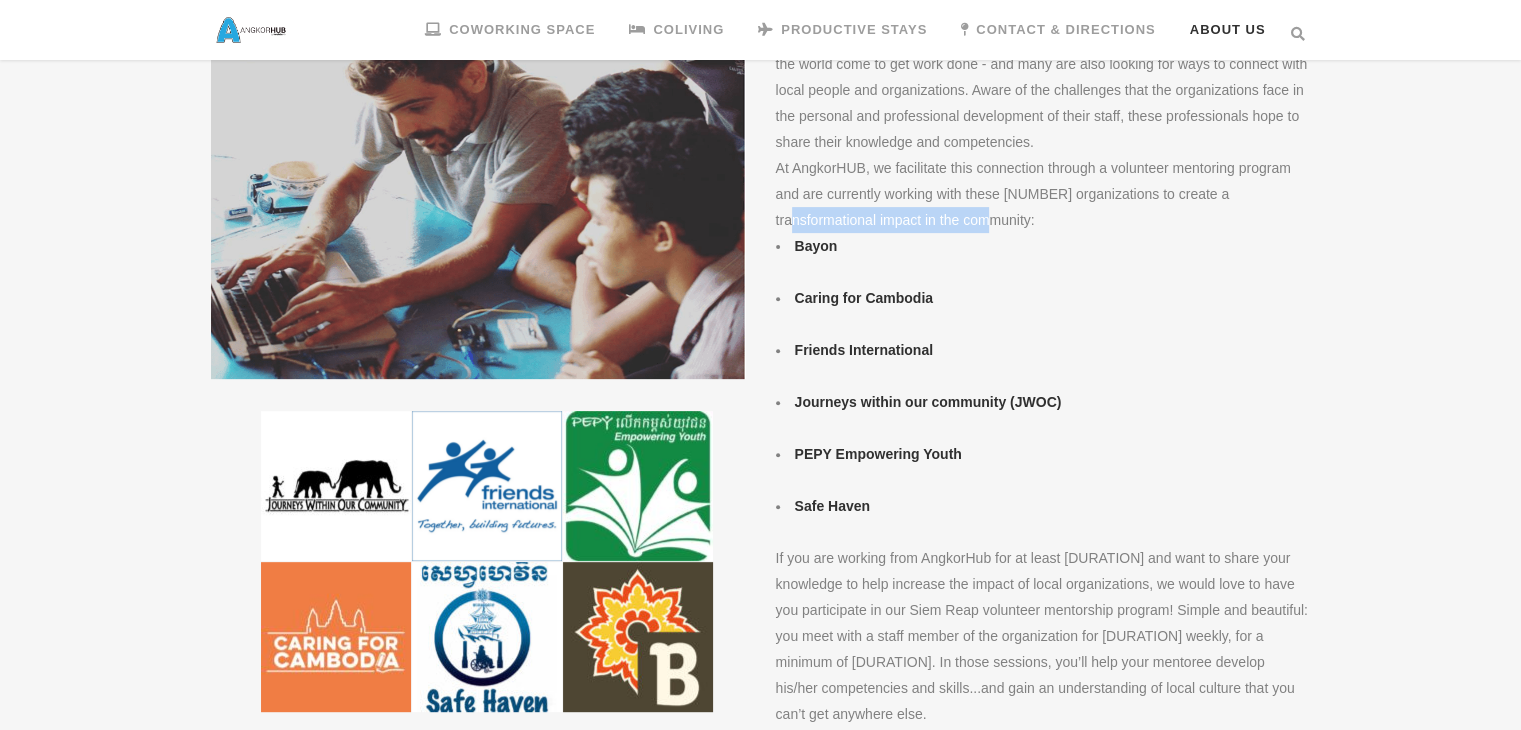 drag, startPoint x: 826, startPoint y: 253, endPoint x: 1075, endPoint y: 253, distance: 249 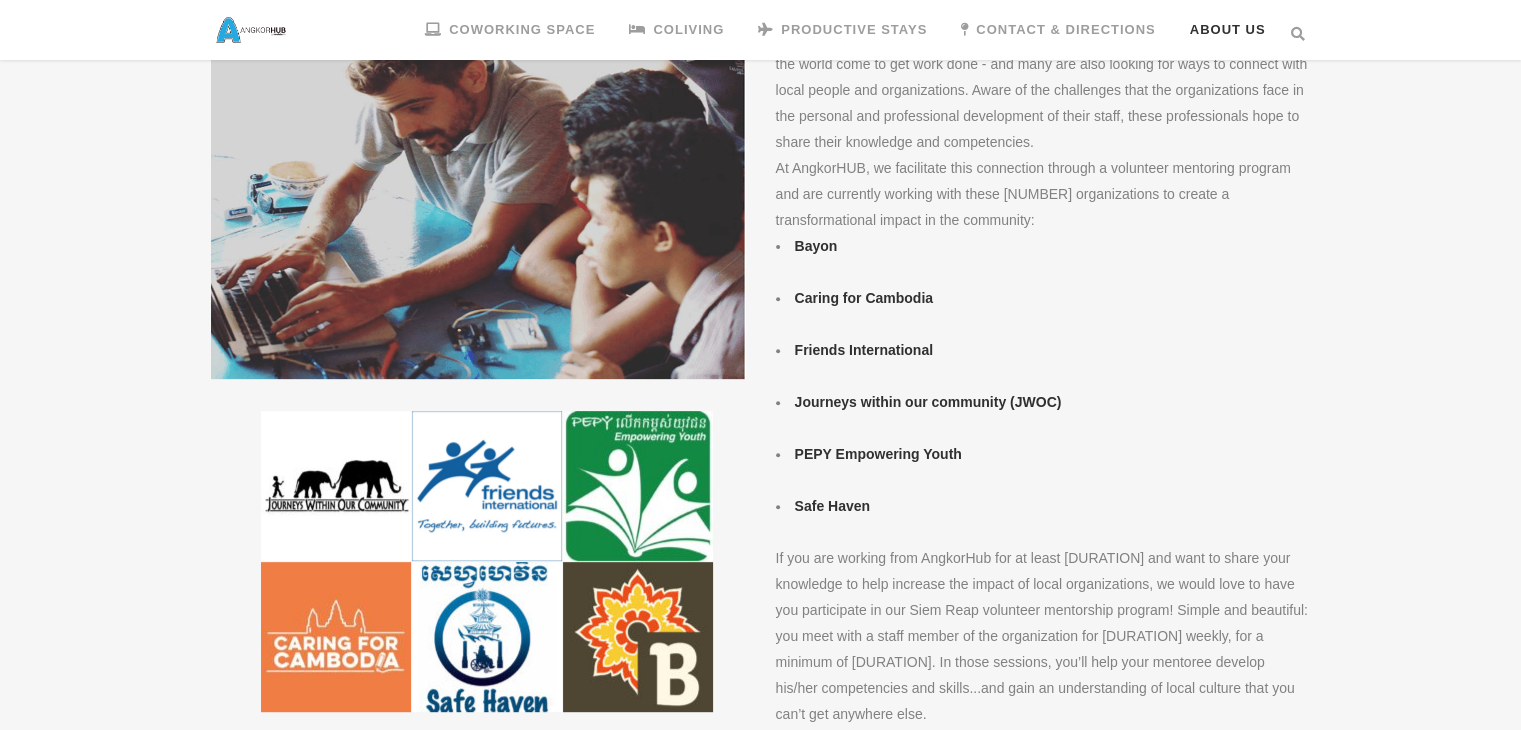click at bounding box center (1043, 376) 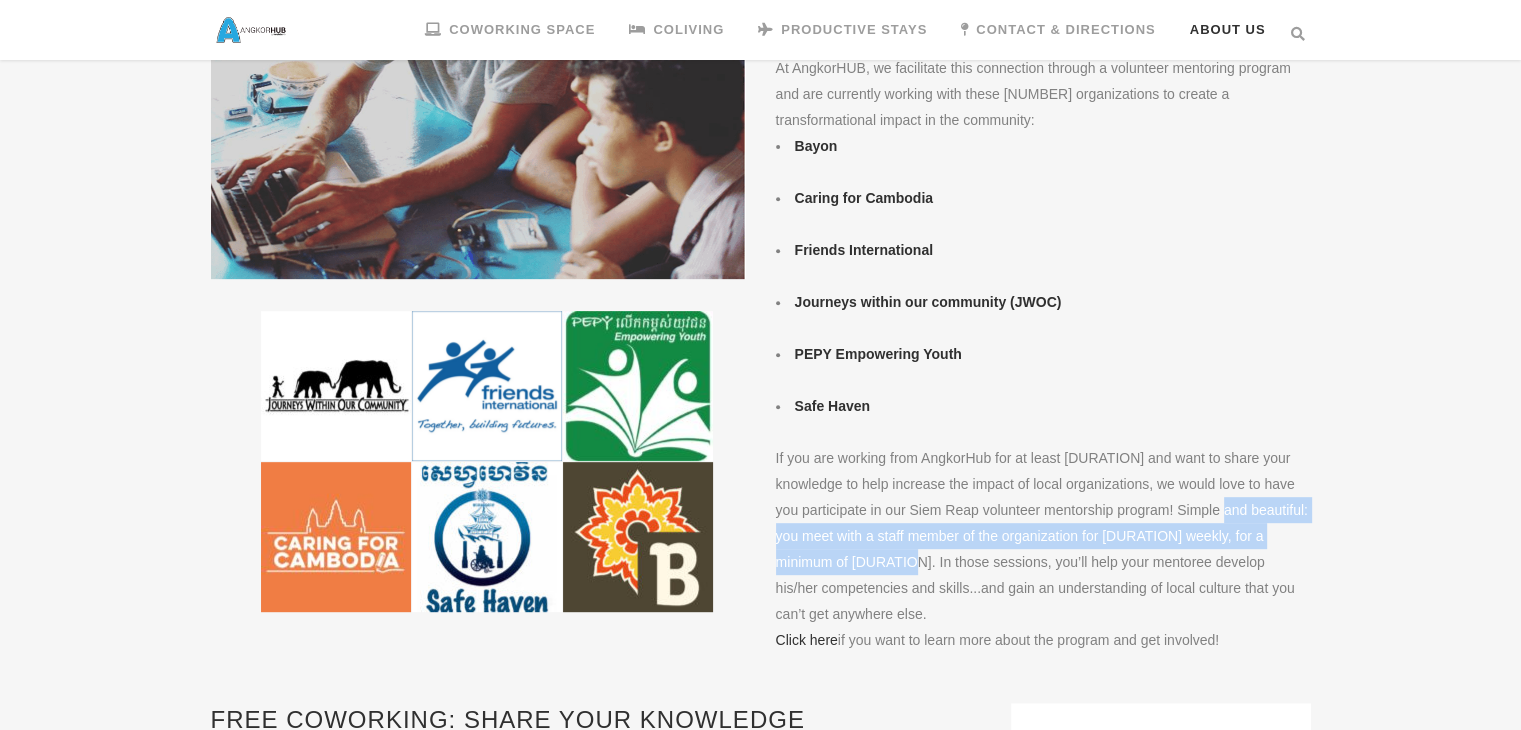 drag, startPoint x: 831, startPoint y: 565, endPoint x: 1080, endPoint y: 581, distance: 249.51352 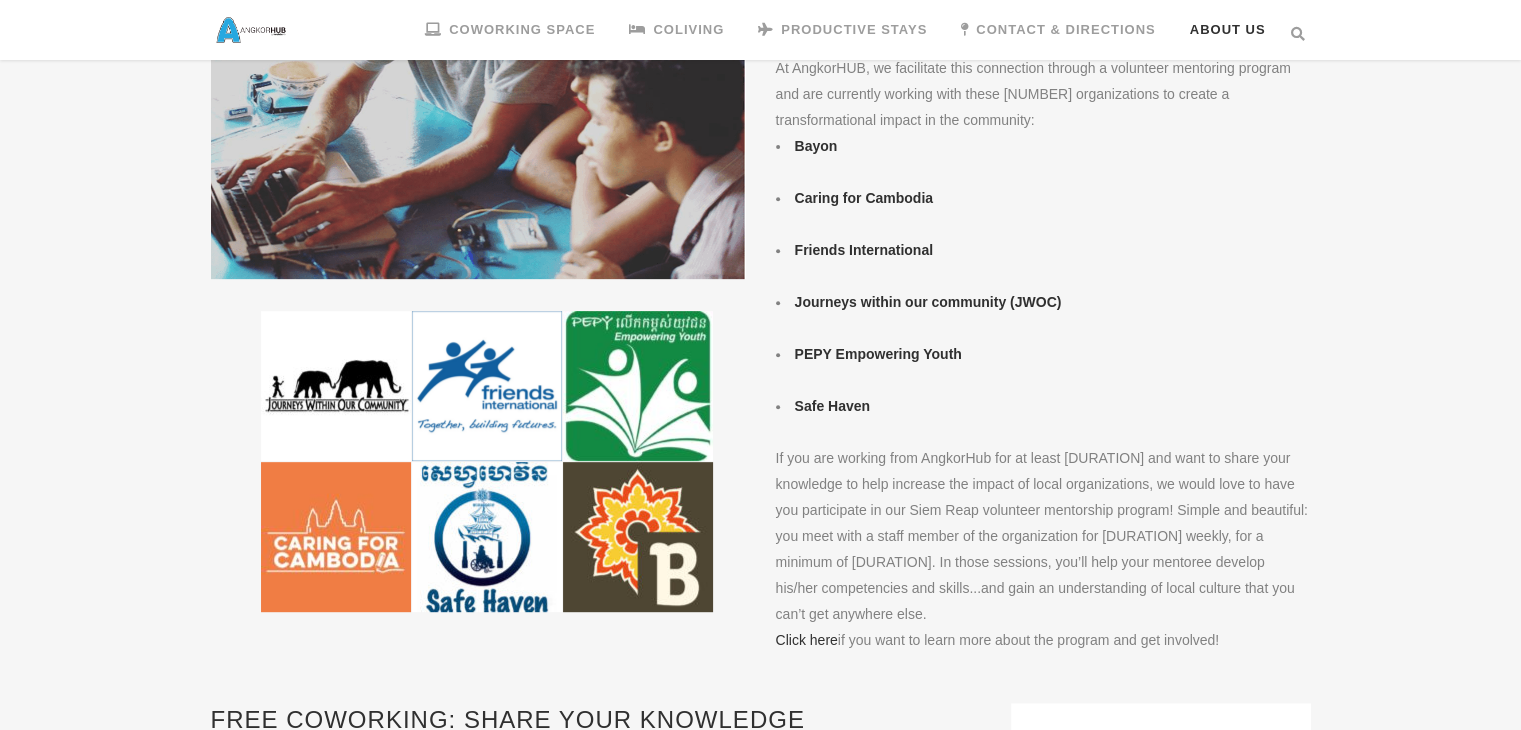 click on "If you are working from AngkorHub for at least one month and want to share your knowledge to help increase the impact of local organizations, we would love to have you participate in our Siem Reap volunteer mentorship program! Simple and beautiful: you meet with a staff member of the organization for 2-3 hours weekly, for a minimum of 4 weeks. In those sessions, you’ll help your mentoree develop his/her competencies and skills...and gain an understanding of local culture that you can’t get anywhere else." at bounding box center (1043, 536) 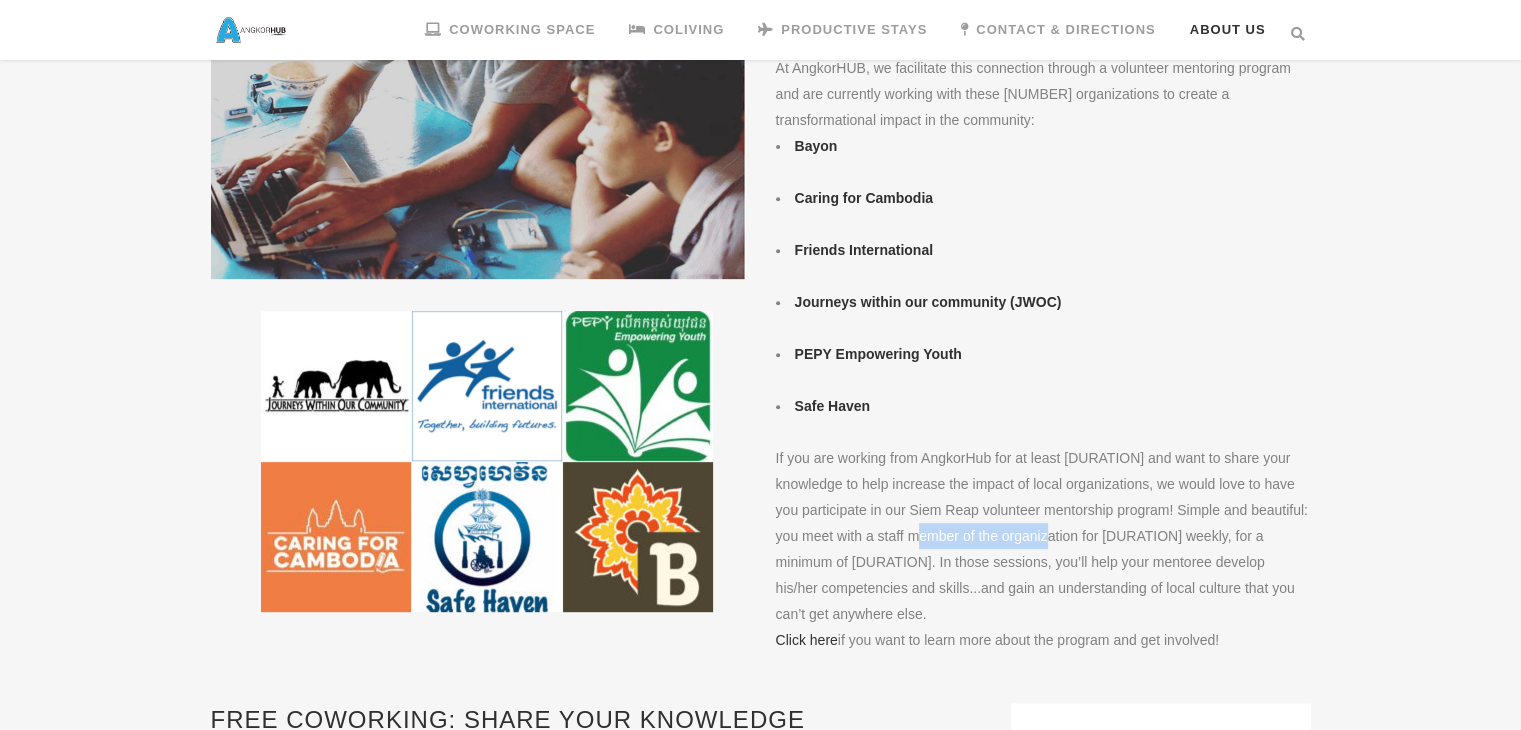 drag, startPoint x: 1115, startPoint y: 569, endPoint x: 1269, endPoint y: 569, distance: 154 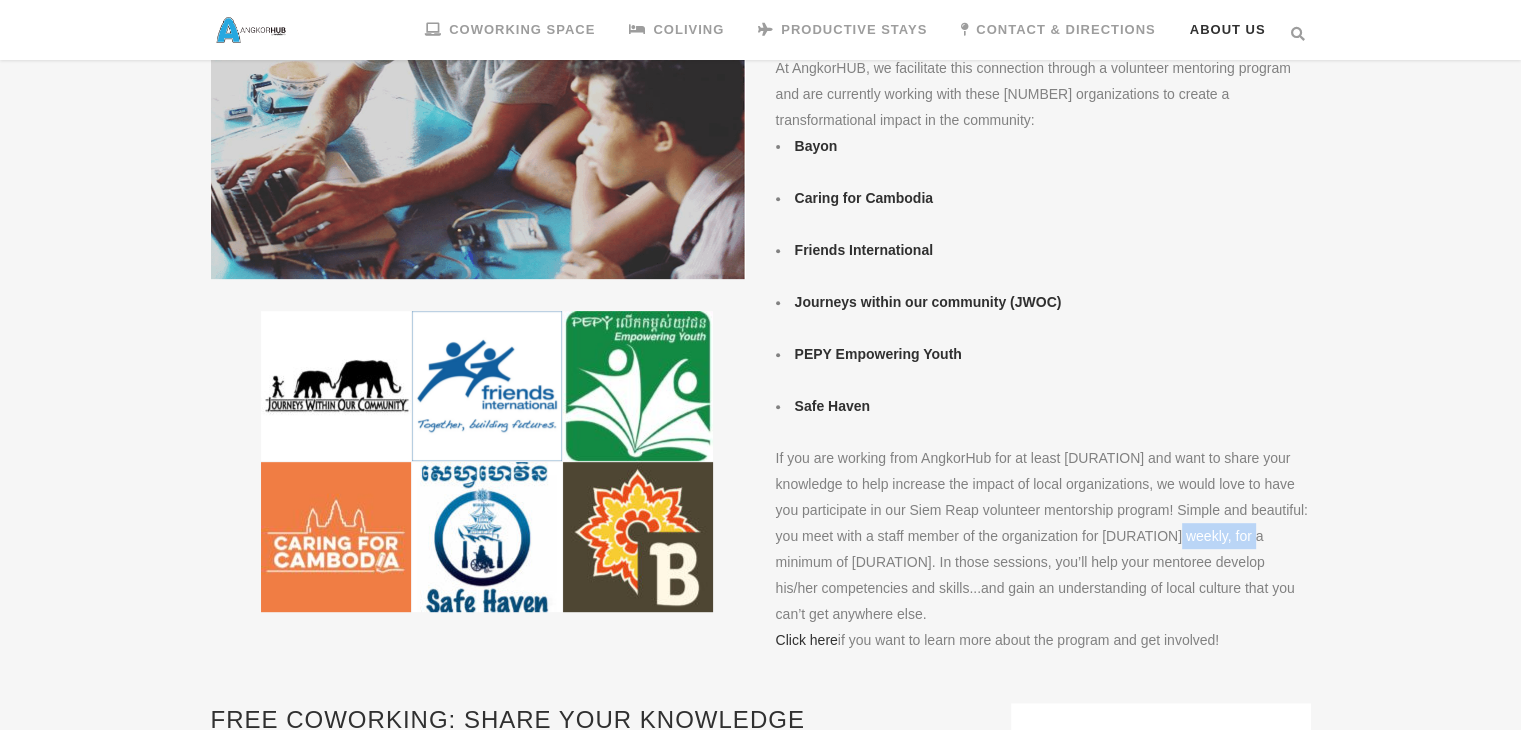 drag, startPoint x: 877, startPoint y: 581, endPoint x: 926, endPoint y: 580, distance: 49.010204 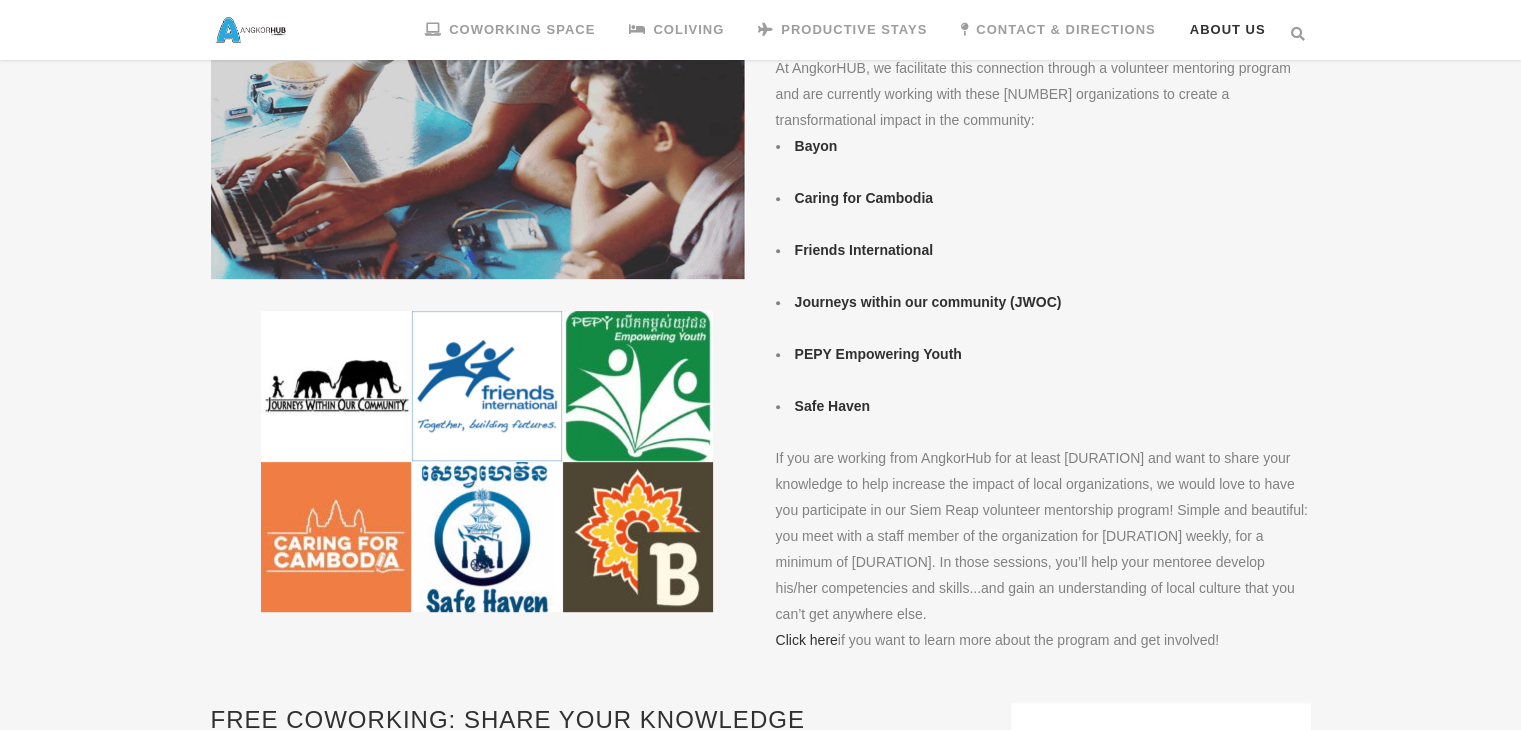 click on "If you are working from AngkorHub for at least one month and want to share your knowledge to help increase the impact of local organizations, we would love to have you participate in our Siem Reap volunteer mentorship program! Simple and beautiful: you meet with a staff member of the organization for 2-3 hours weekly, for a minimum of 4 weeks. In those sessions, you’ll help your mentoree develop his/her competencies and skills...and gain an understanding of local culture that you can’t get anywhere else." at bounding box center (1043, 536) 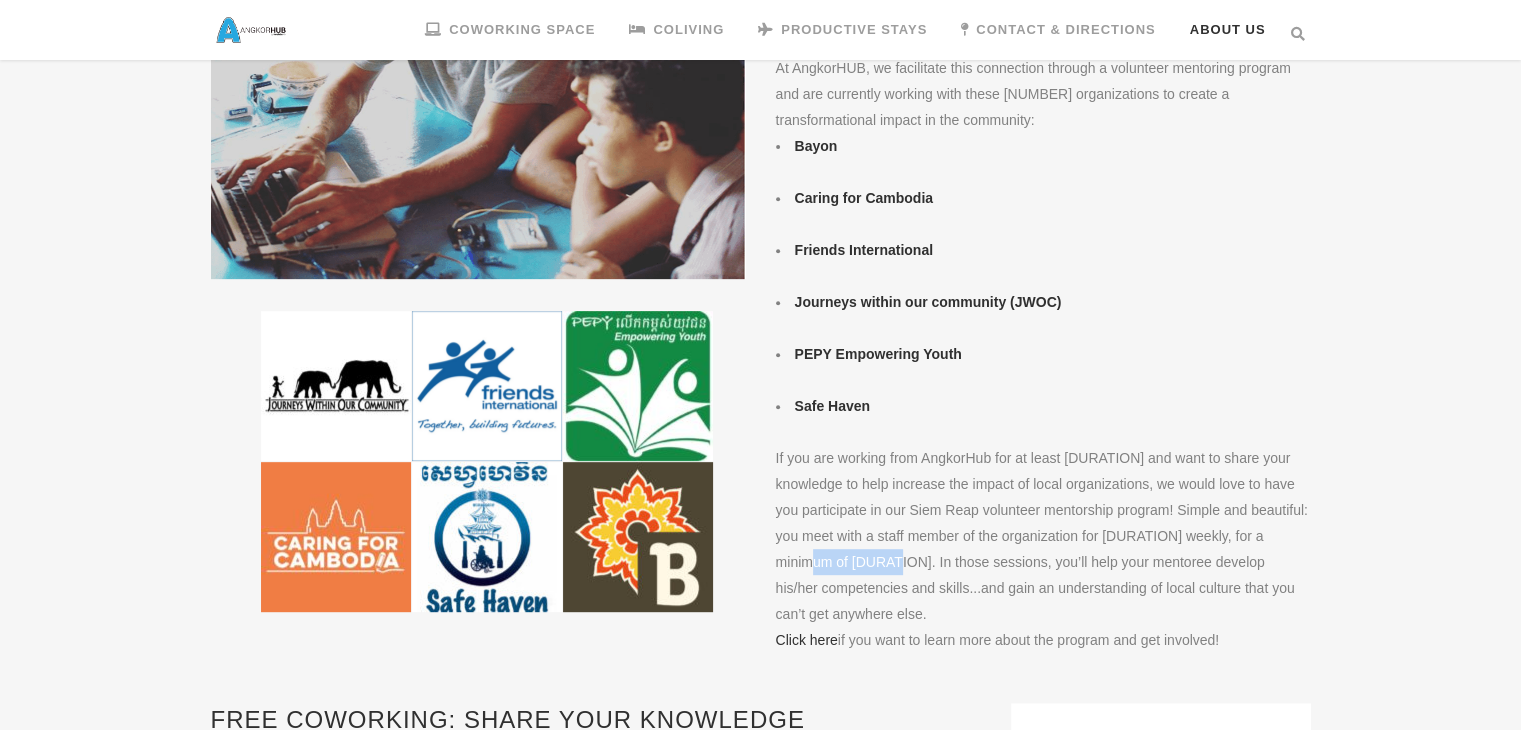 drag, startPoint x: 966, startPoint y: 590, endPoint x: 1053, endPoint y: 585, distance: 87.14356 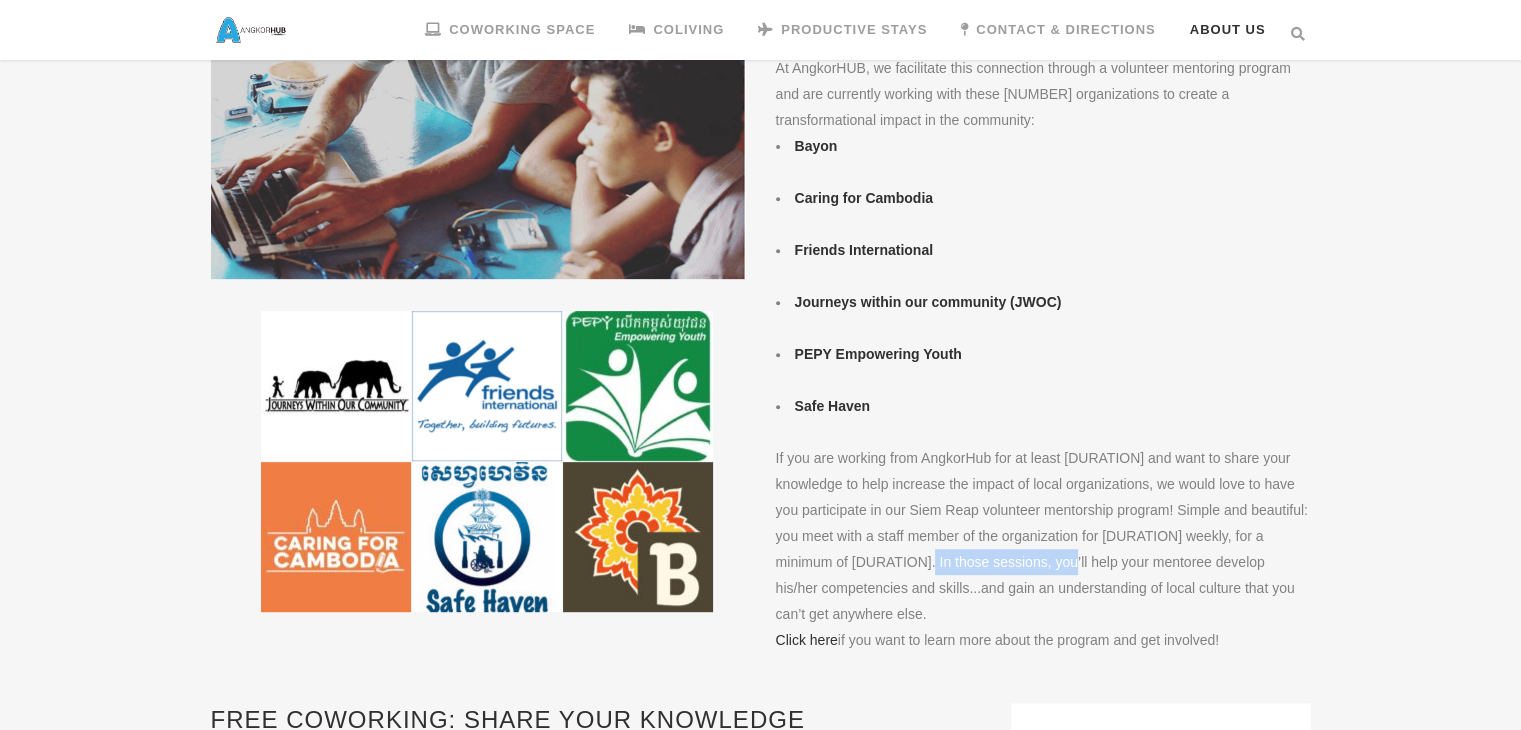 drag, startPoint x: 1068, startPoint y: 586, endPoint x: 1228, endPoint y: 589, distance: 160.02812 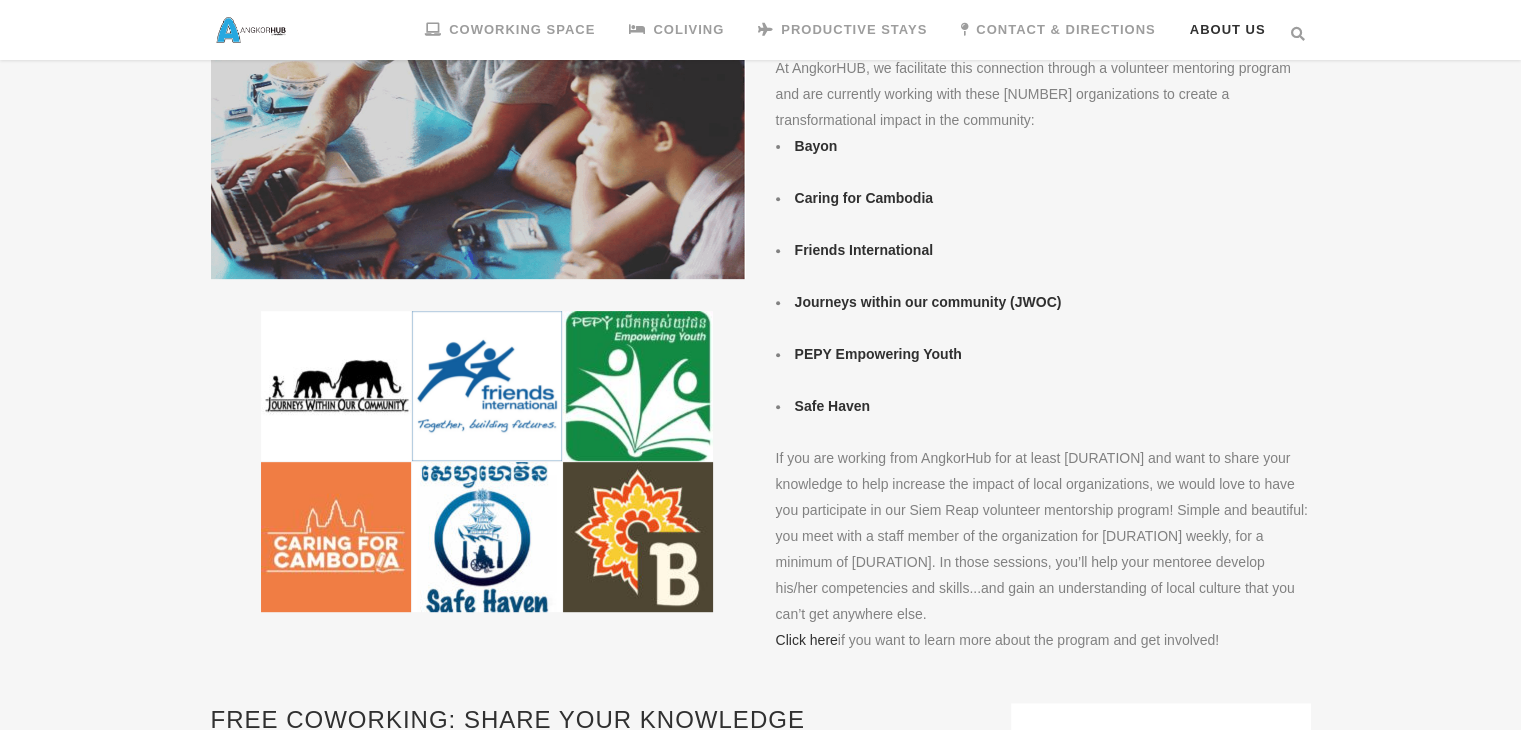 click on "If you are working from AngkorHub for at least one month and want to share your knowledge to help increase the impact of local organizations, we would love to have you participate in our Siem Reap volunteer mentorship program! Simple and beautiful: you meet with a staff member of the organization for 2-3 hours weekly, for a minimum of 4 weeks. In those sessions, you’ll help your mentoree develop his/her competencies and skills...and gain an understanding of local culture that you can’t get anywhere else." at bounding box center (1043, 536) 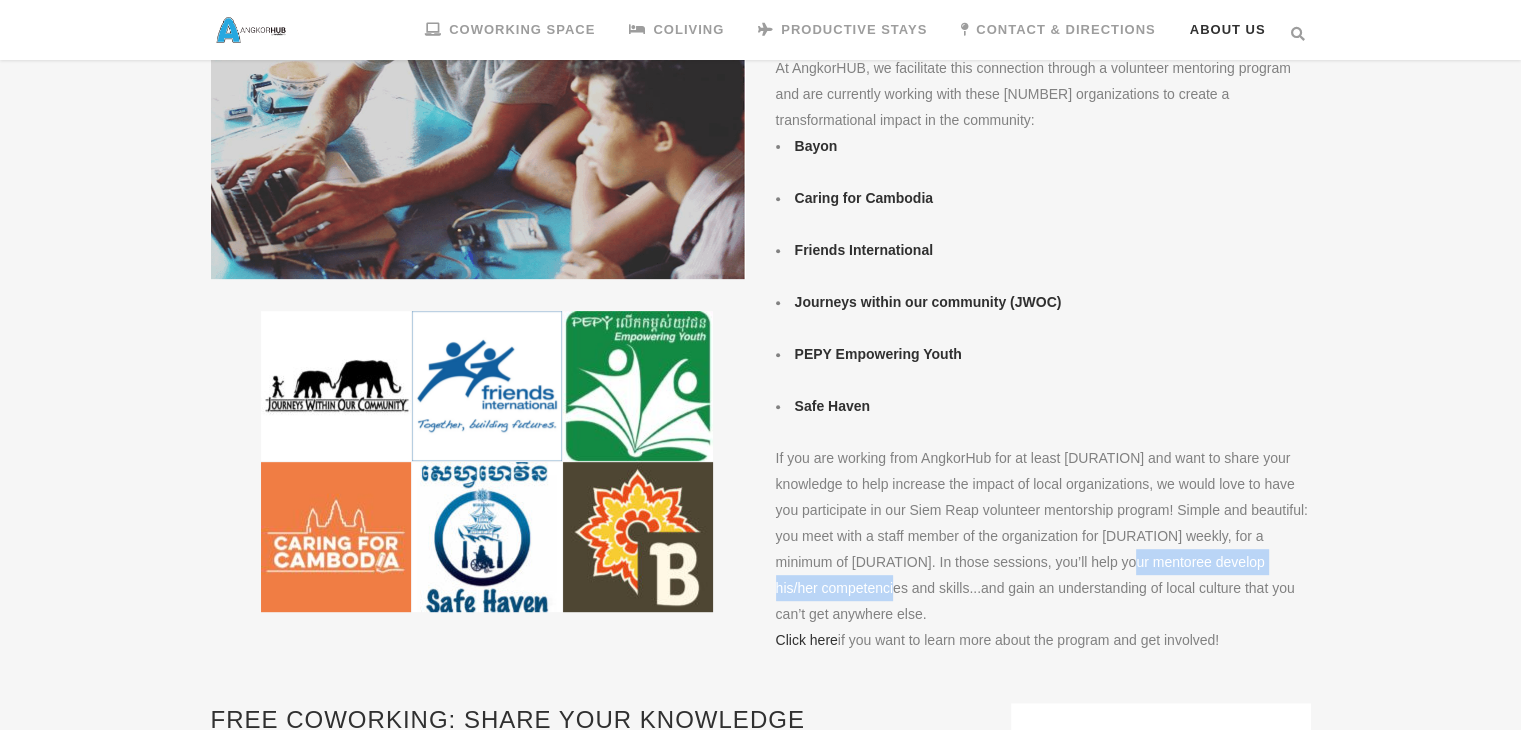 drag, startPoint x: 793, startPoint y: 617, endPoint x: 1120, endPoint y: 620, distance: 327.01376 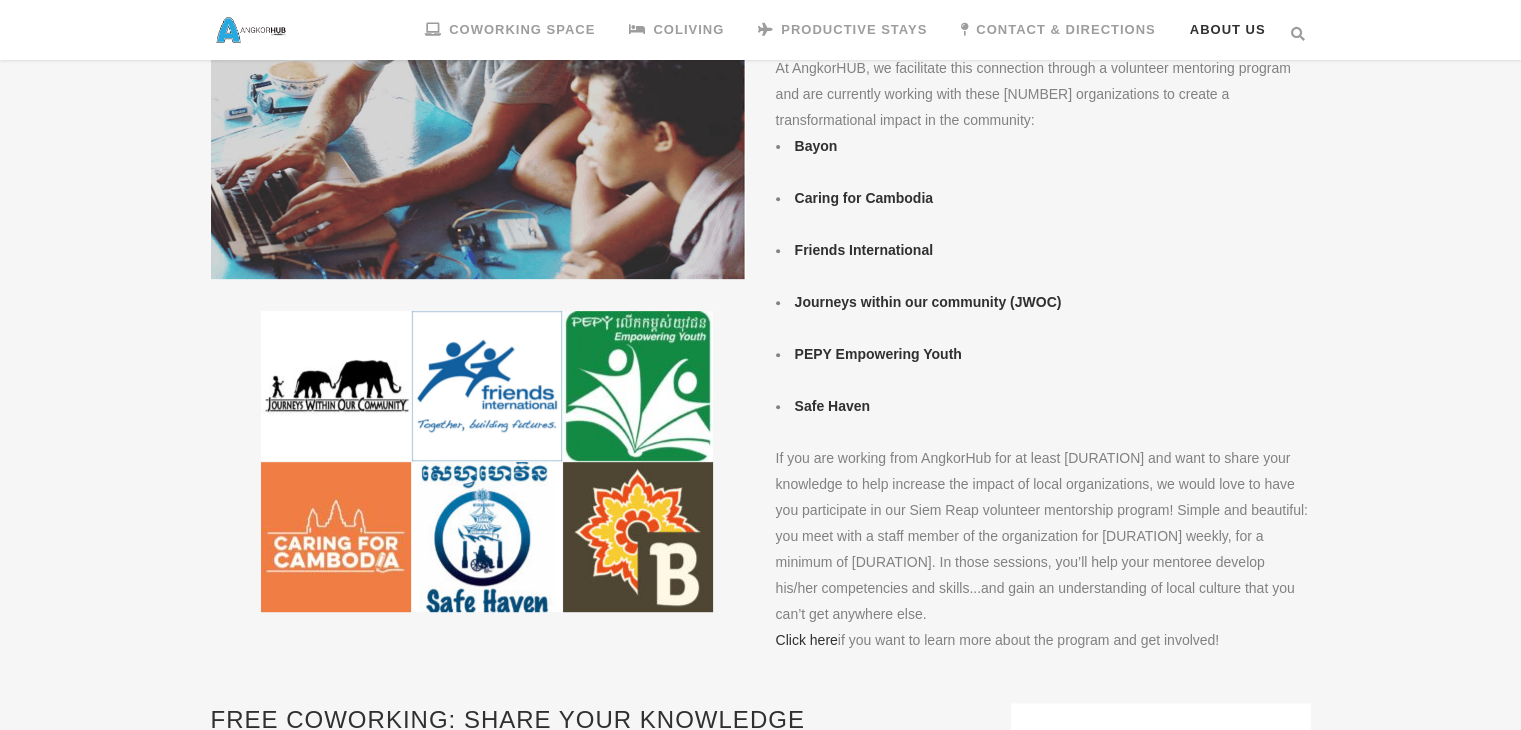 drag, startPoint x: 1137, startPoint y: 623, endPoint x: 1211, endPoint y: 619, distance: 74.10803 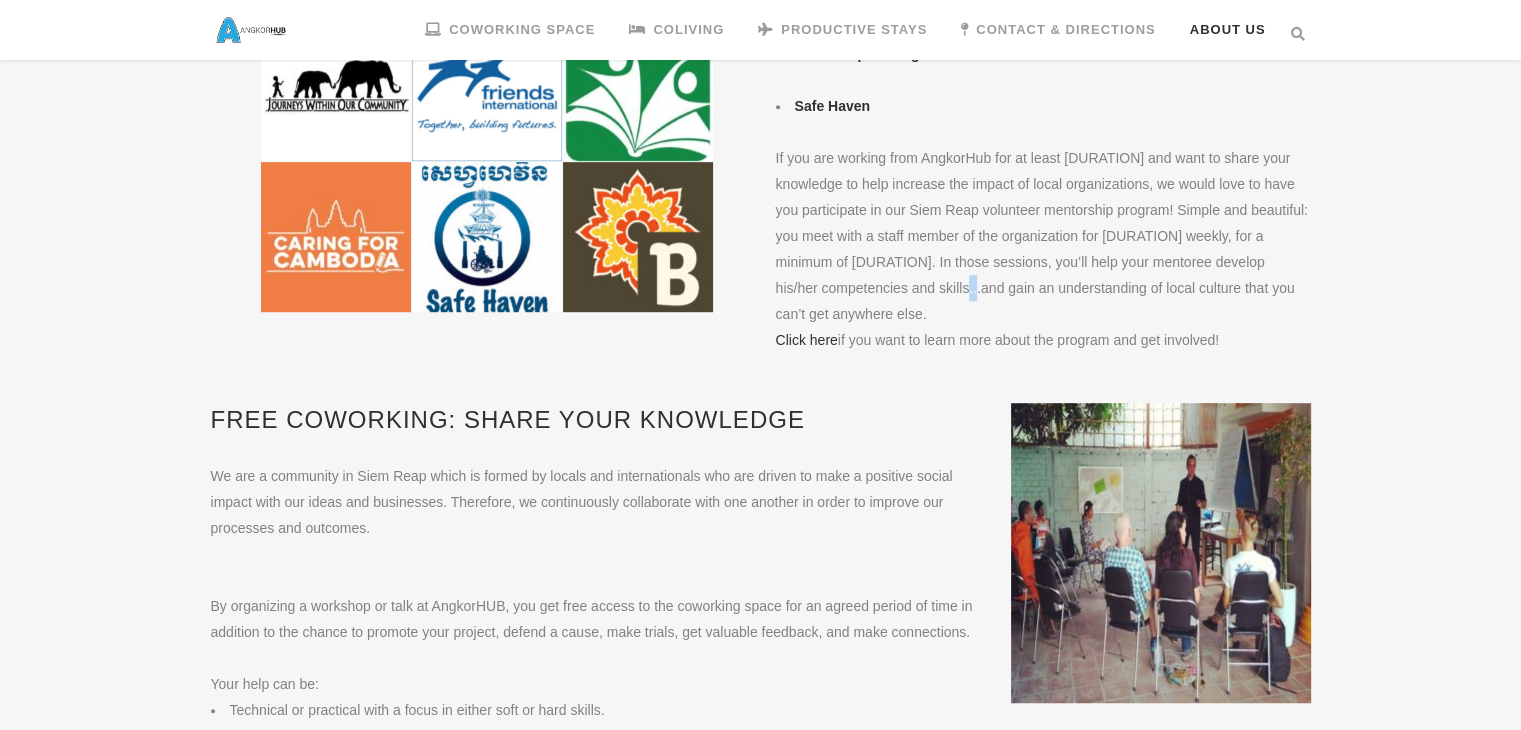scroll, scrollTop: 1200, scrollLeft: 0, axis: vertical 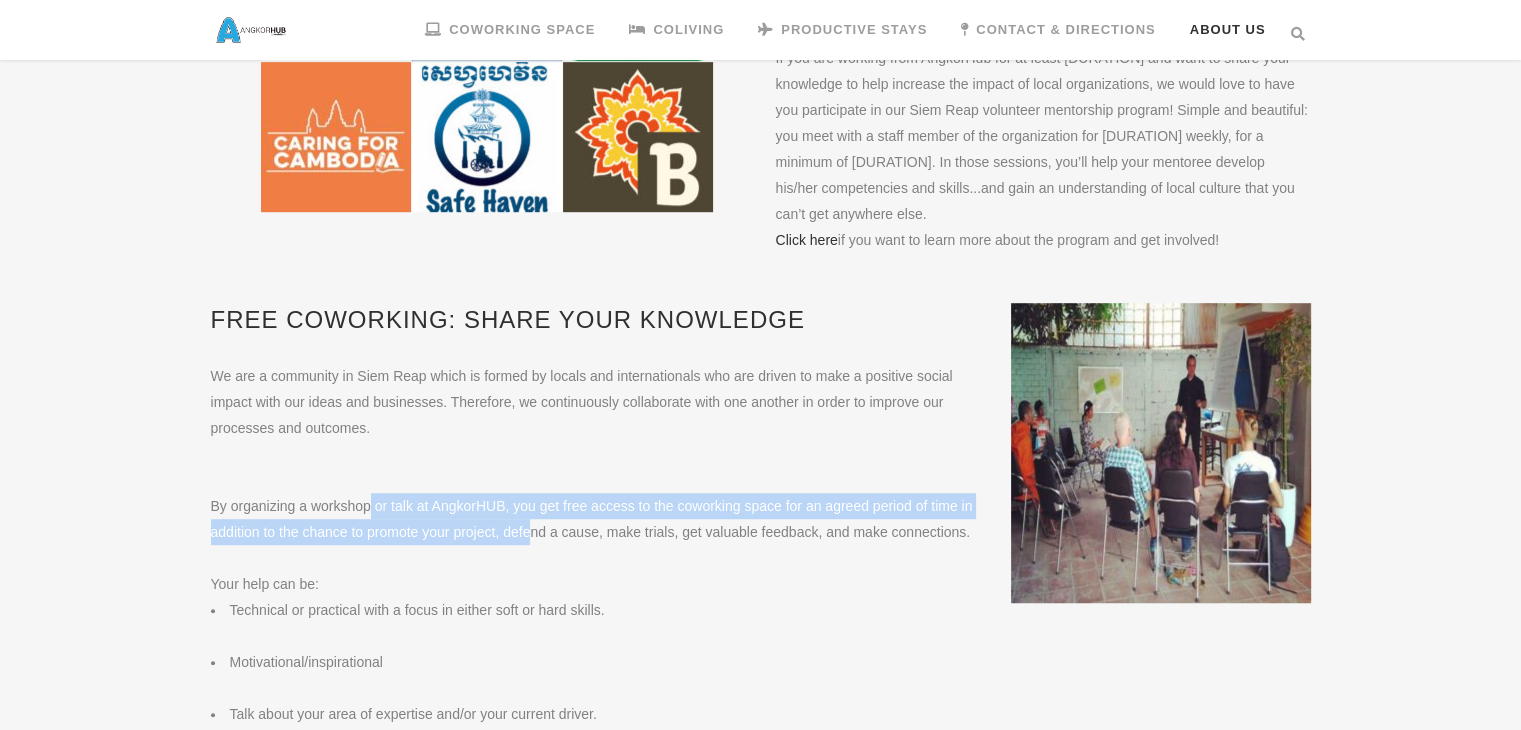 drag, startPoint x: 384, startPoint y: 553, endPoint x: 657, endPoint y: 575, distance: 273.885 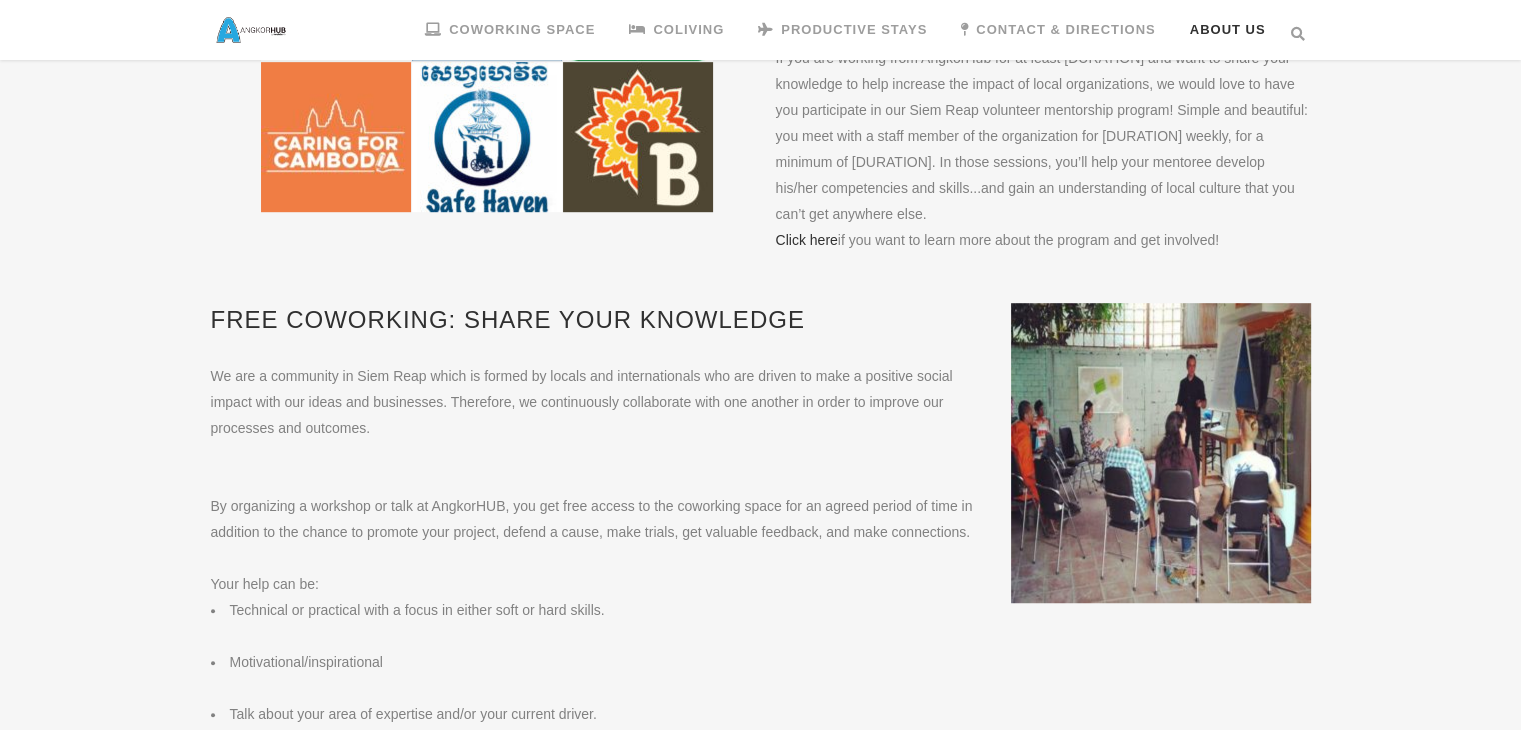 click on "By organizing a workshop or talk at AngkorHUB, you get free access to the coworking space for an agreed period of time in addition to the chance to promote your project, defend a cause, make trials, get valuable feedback, and make connections." at bounding box center [592, 519] 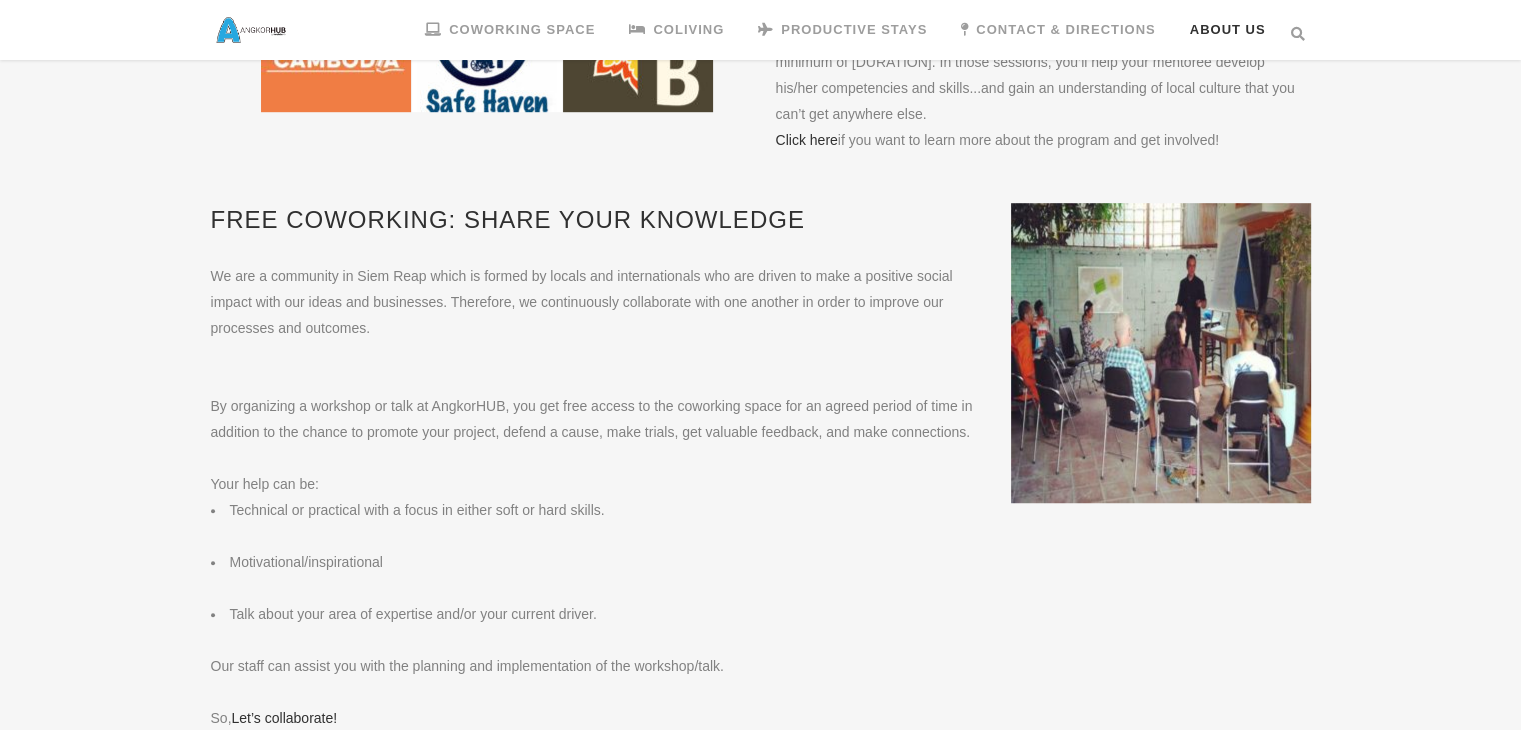 scroll, scrollTop: 1400, scrollLeft: 0, axis: vertical 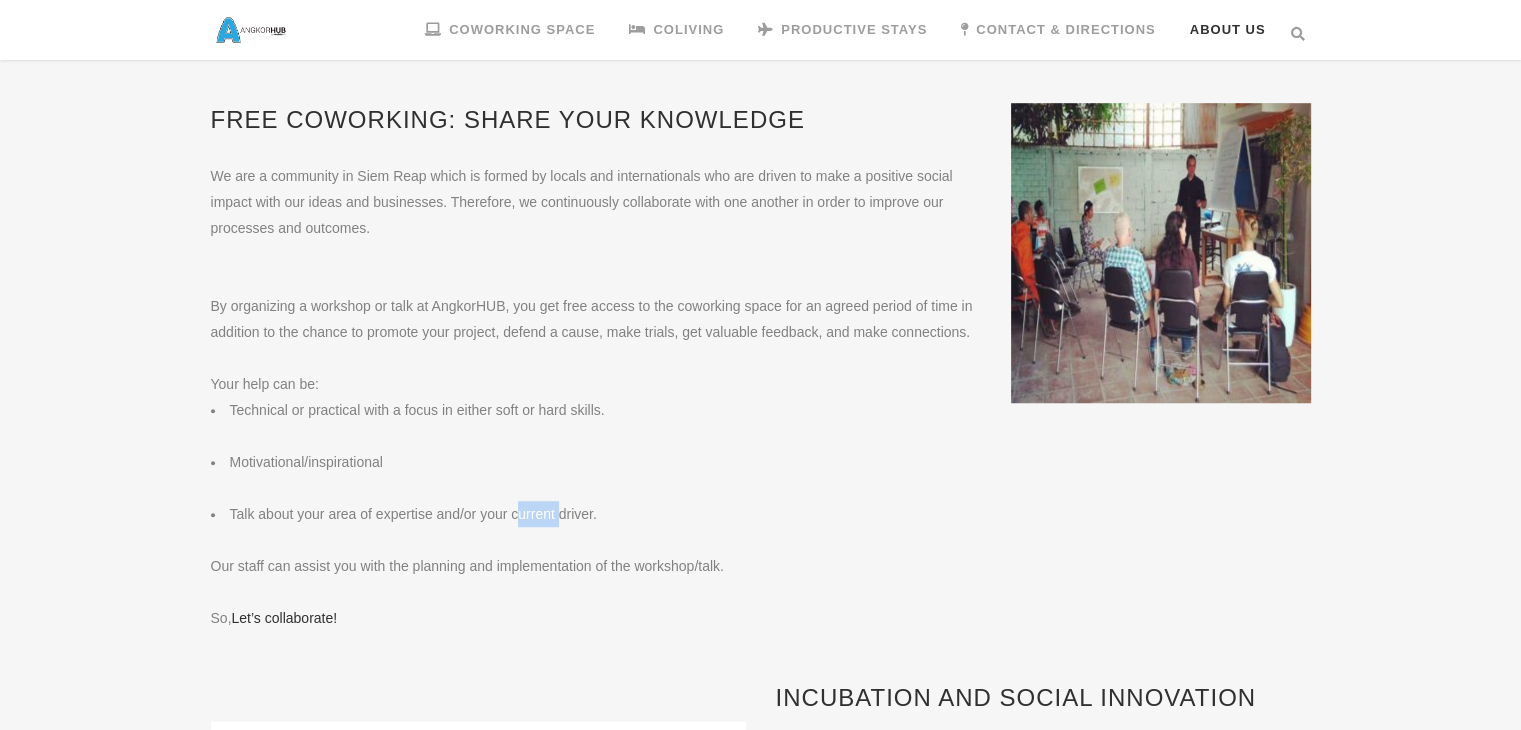 drag, startPoint x: 542, startPoint y: 577, endPoint x: 663, endPoint y: 587, distance: 121.41252 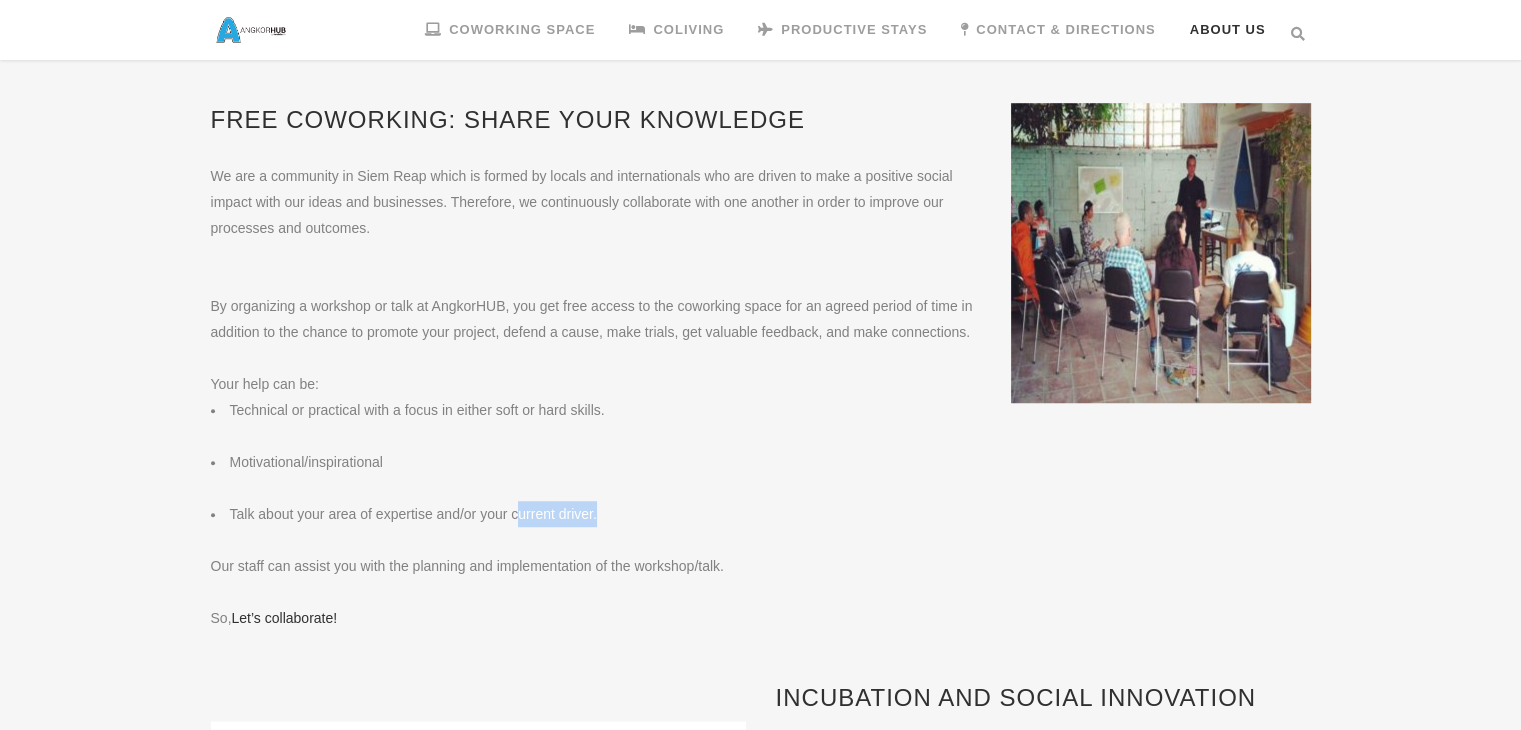 click on "Talk about your area of expertise and/or your current driver." at bounding box center [761, 410] 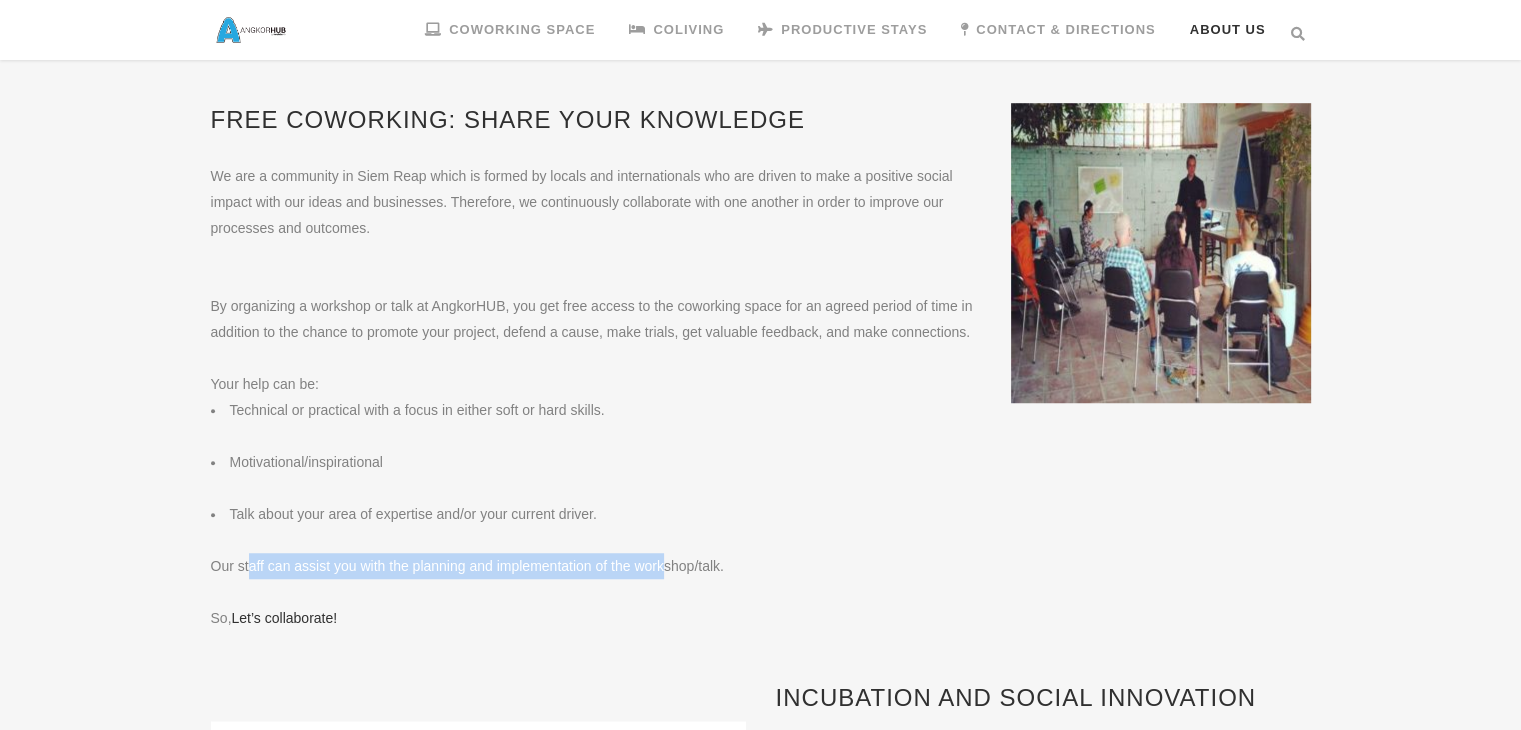 drag, startPoint x: 254, startPoint y: 629, endPoint x: 695, endPoint y: 635, distance: 441.0408 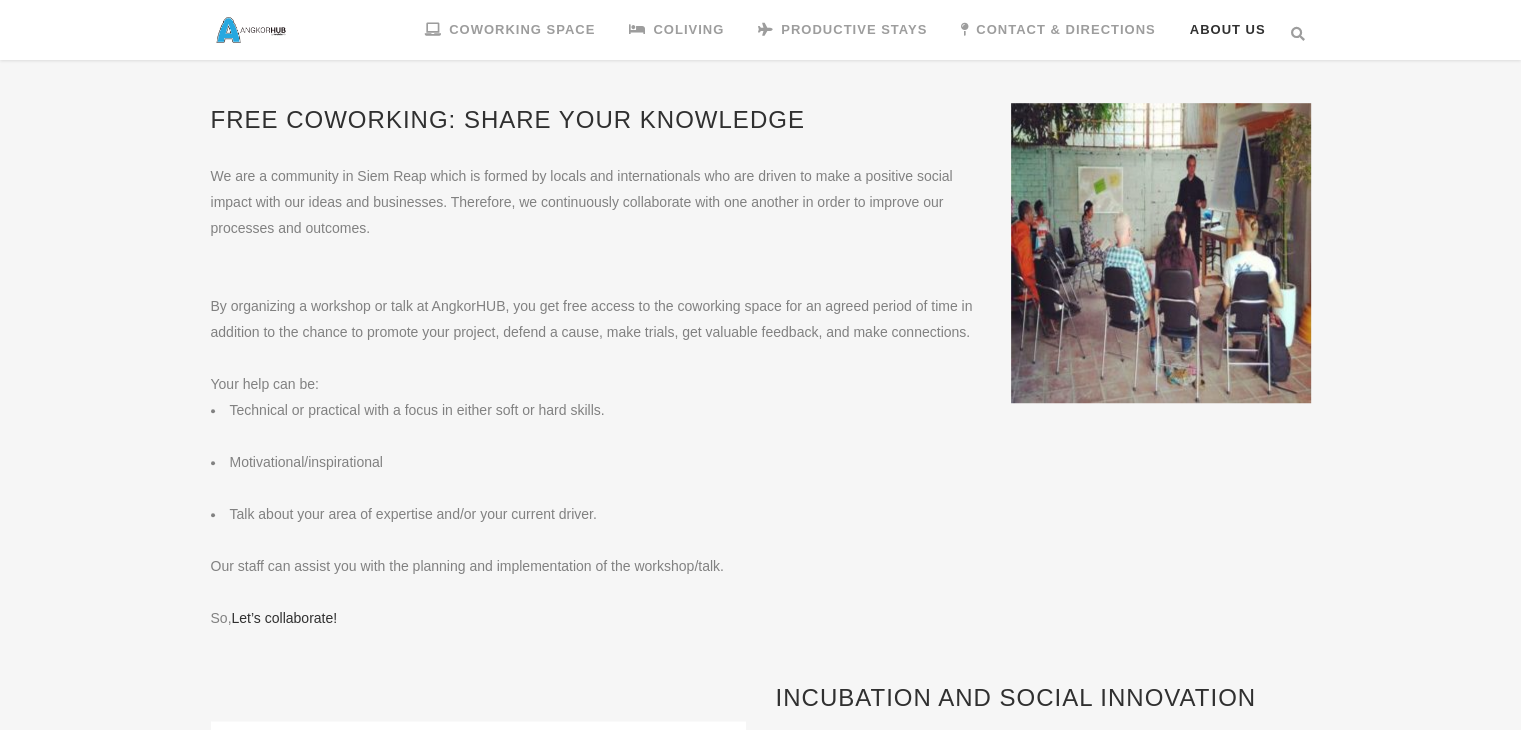 click on "Our staff can assist you with the planning and implementation of the workshop/talk." at bounding box center (587, 242) 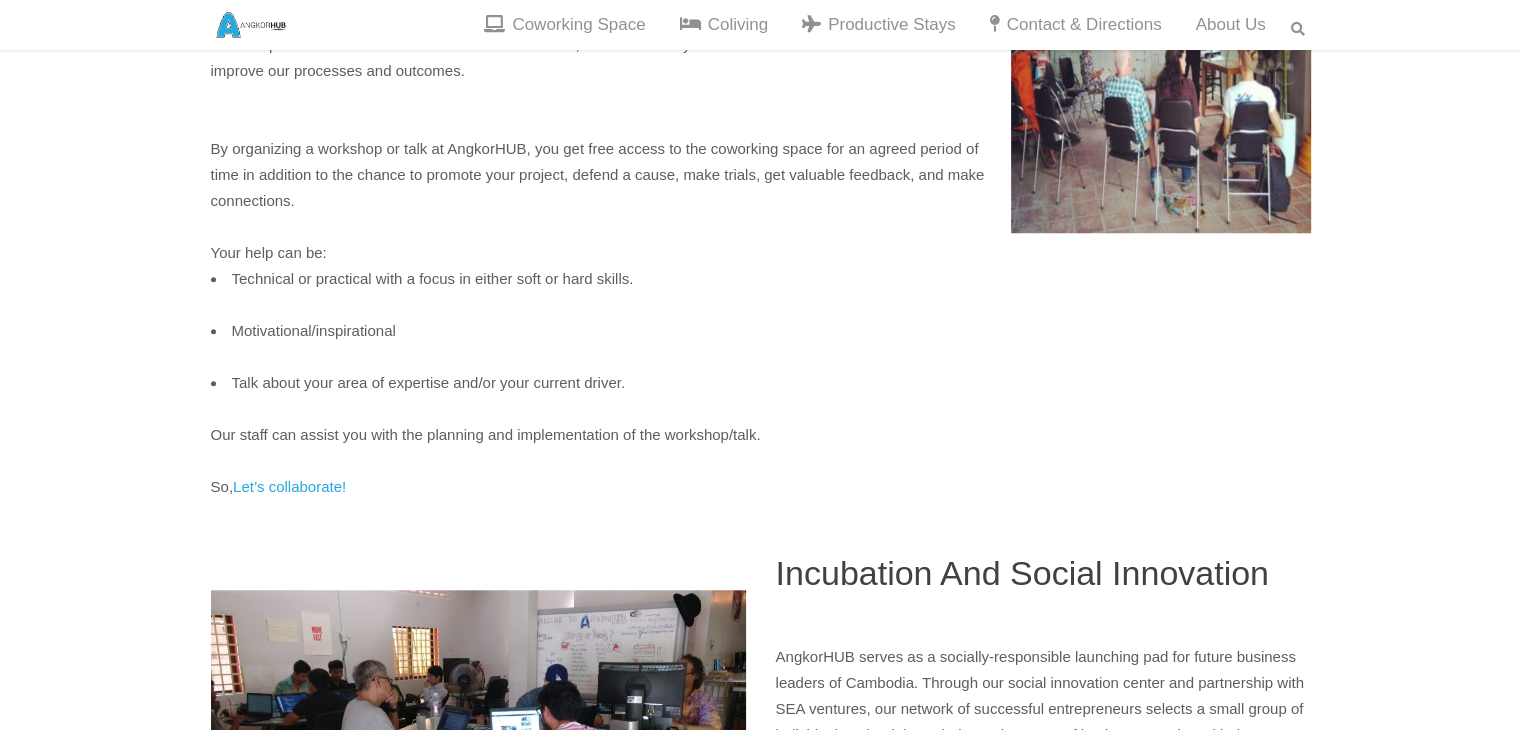 scroll, scrollTop: 1198, scrollLeft: 0, axis: vertical 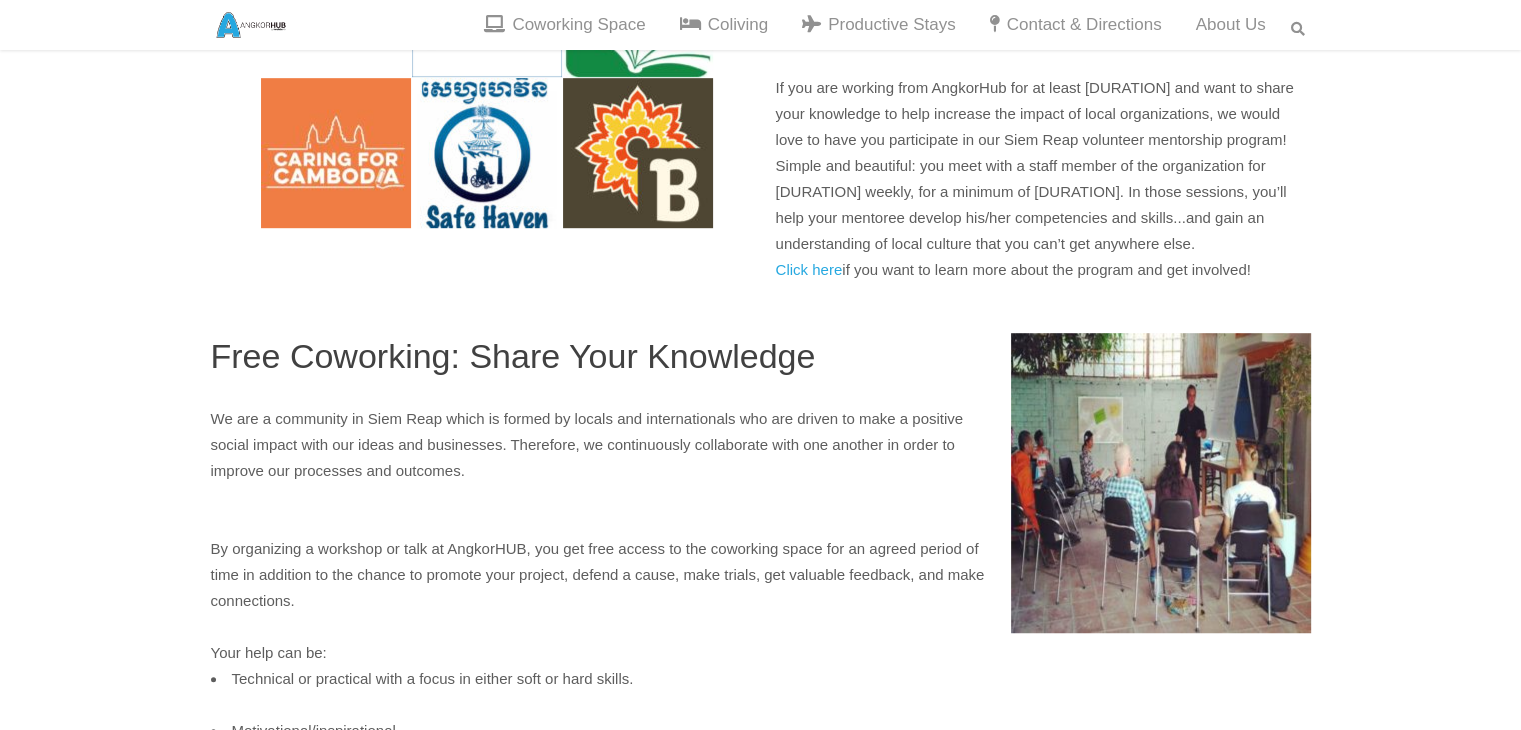 click at bounding box center (251, 25) 